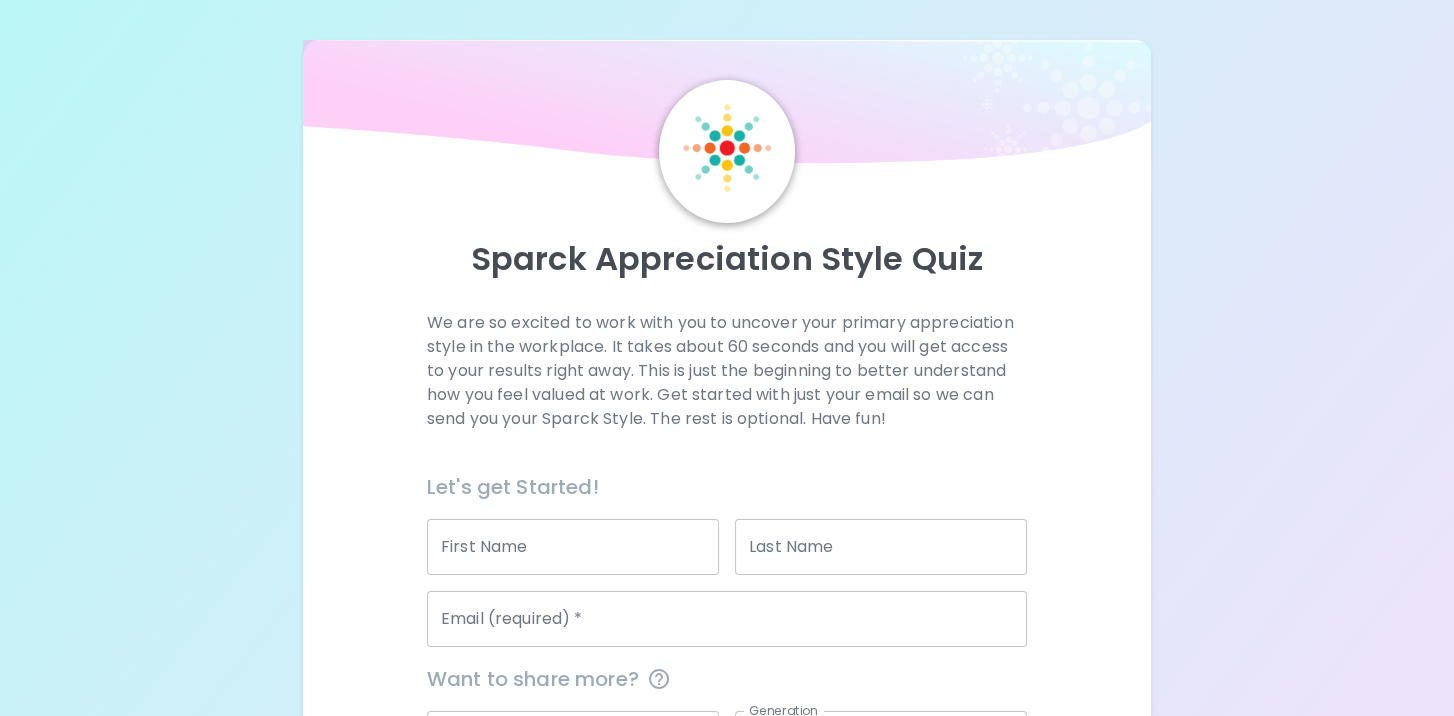 scroll, scrollTop: 236, scrollLeft: 0, axis: vertical 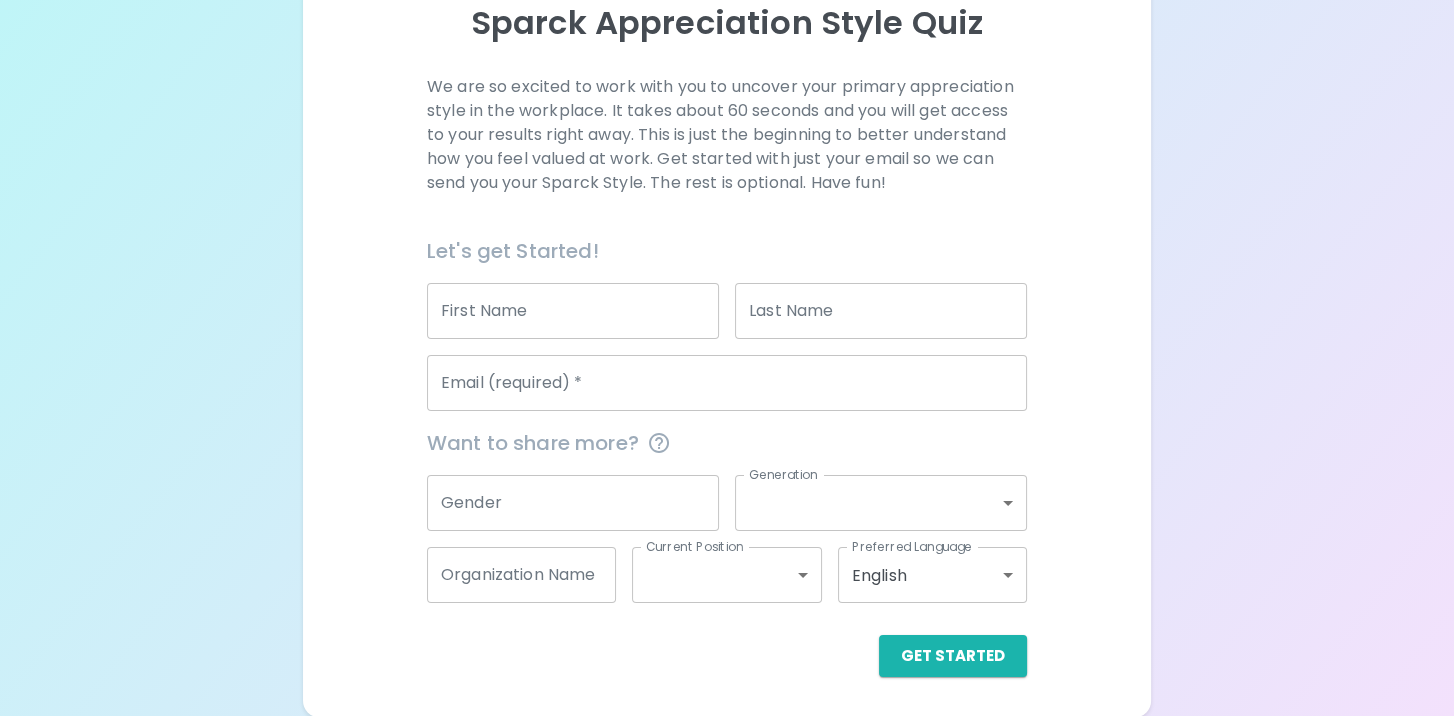 click on "First Name" at bounding box center [573, 311] 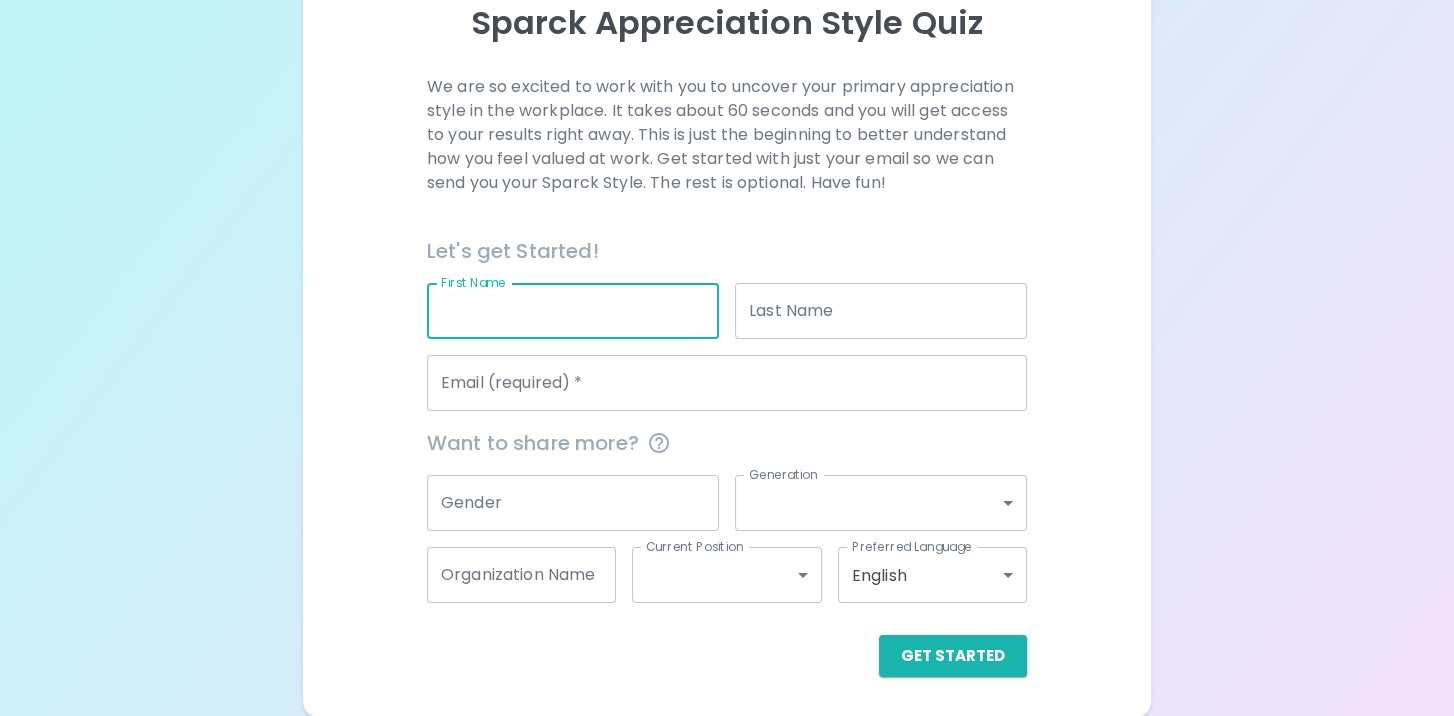 drag, startPoint x: 580, startPoint y: 292, endPoint x: 591, endPoint y: 299, distance: 13.038404 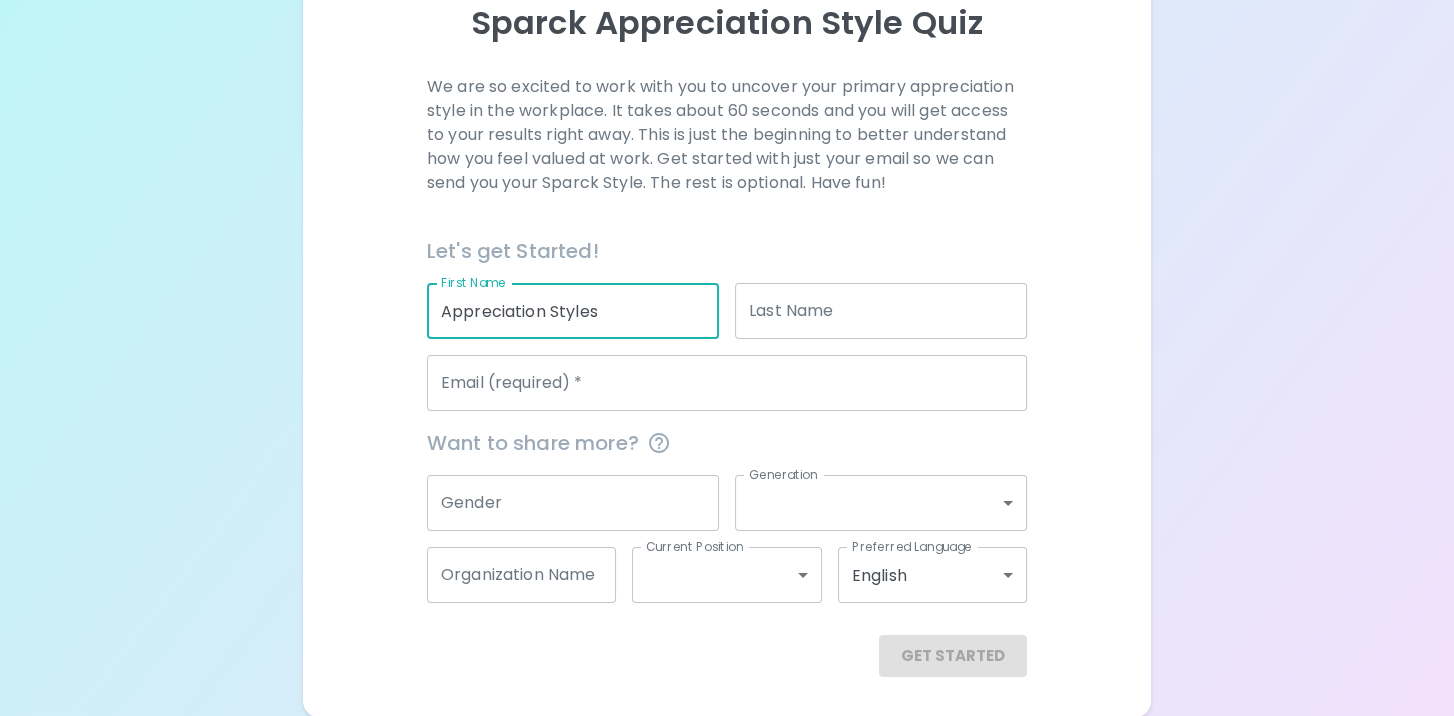 type on "Appreciation Styles" 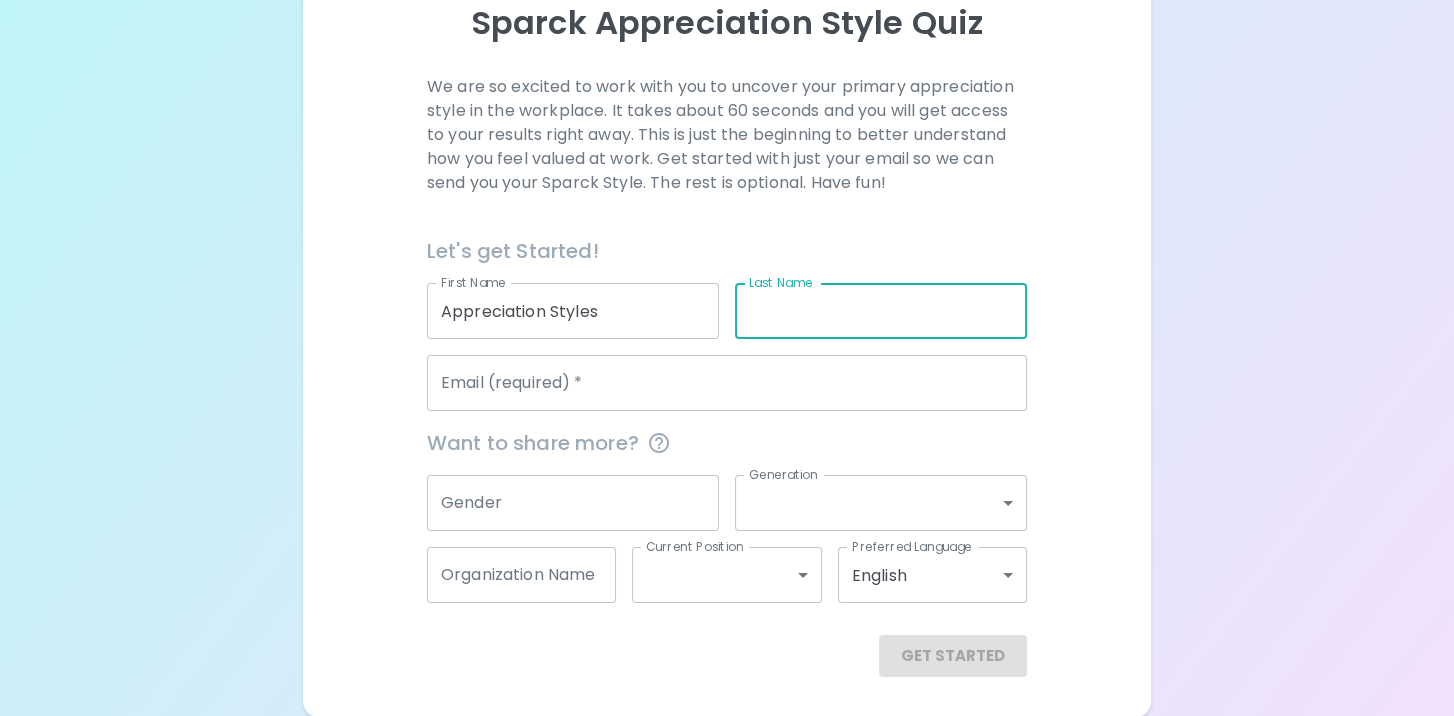 click on "Last Name" at bounding box center (881, 311) 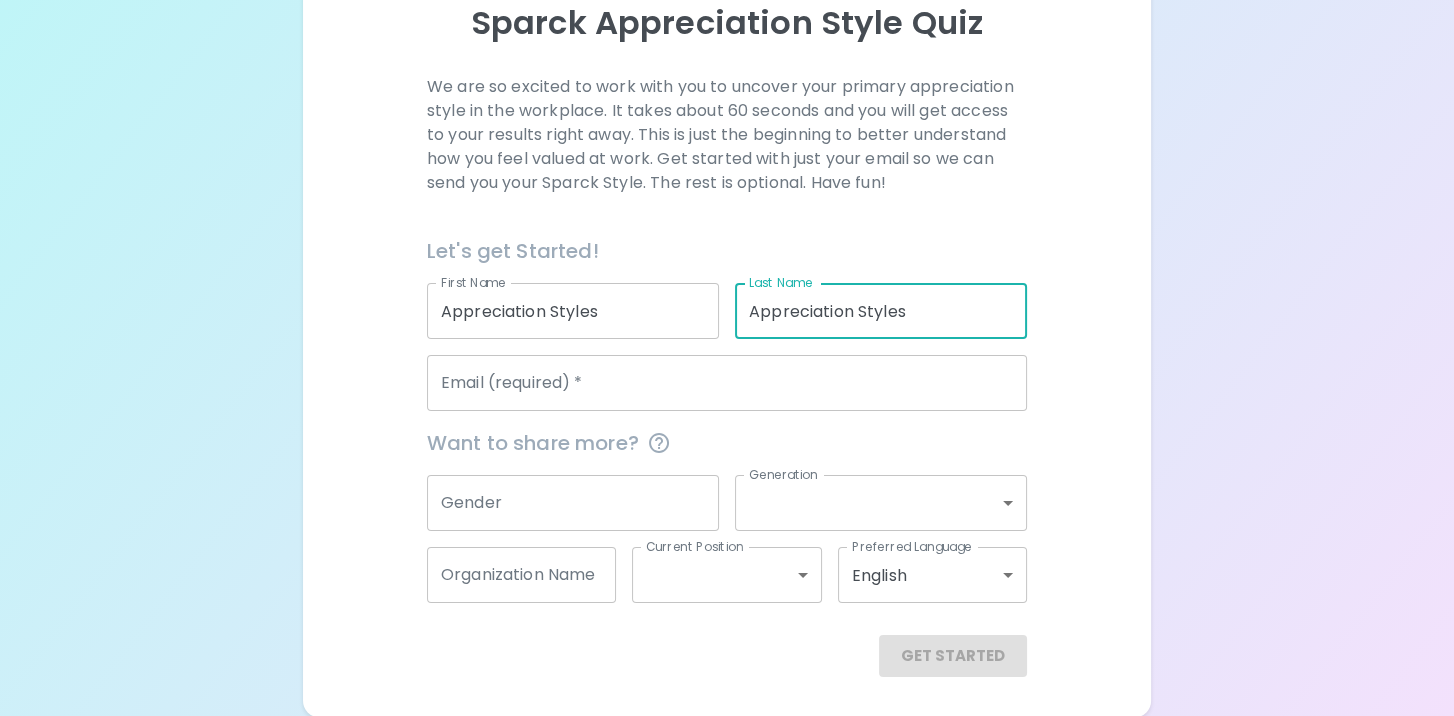 drag, startPoint x: 855, startPoint y: 308, endPoint x: 699, endPoint y: 310, distance: 156.01282 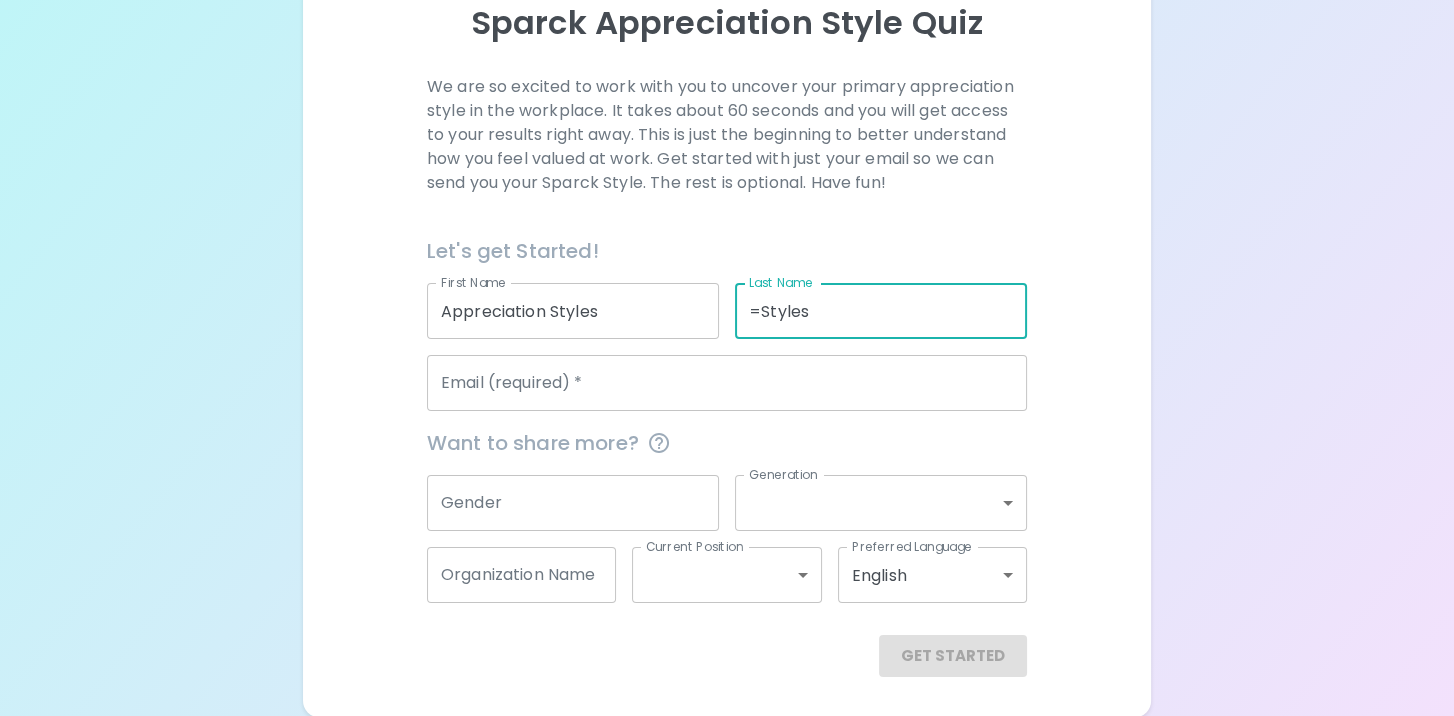 type on "=Styles" 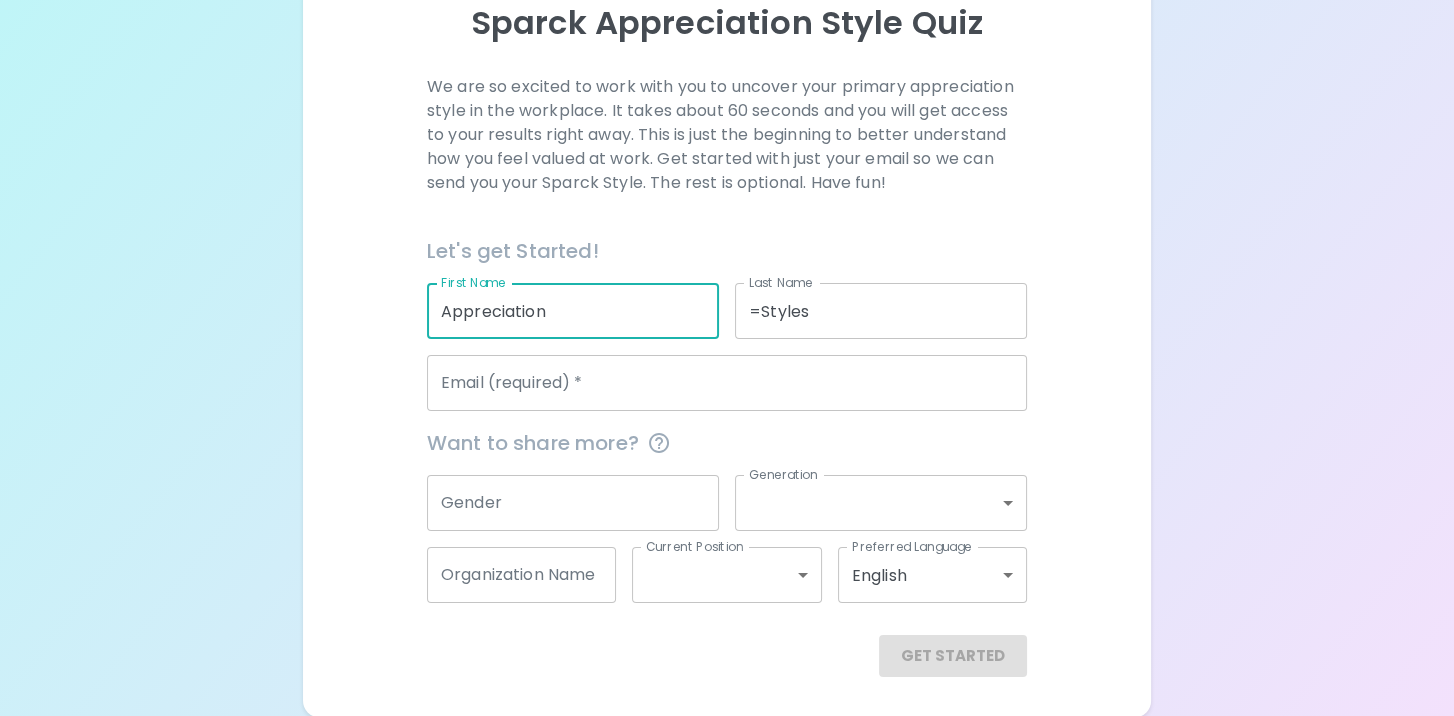 type on "Appreciation" 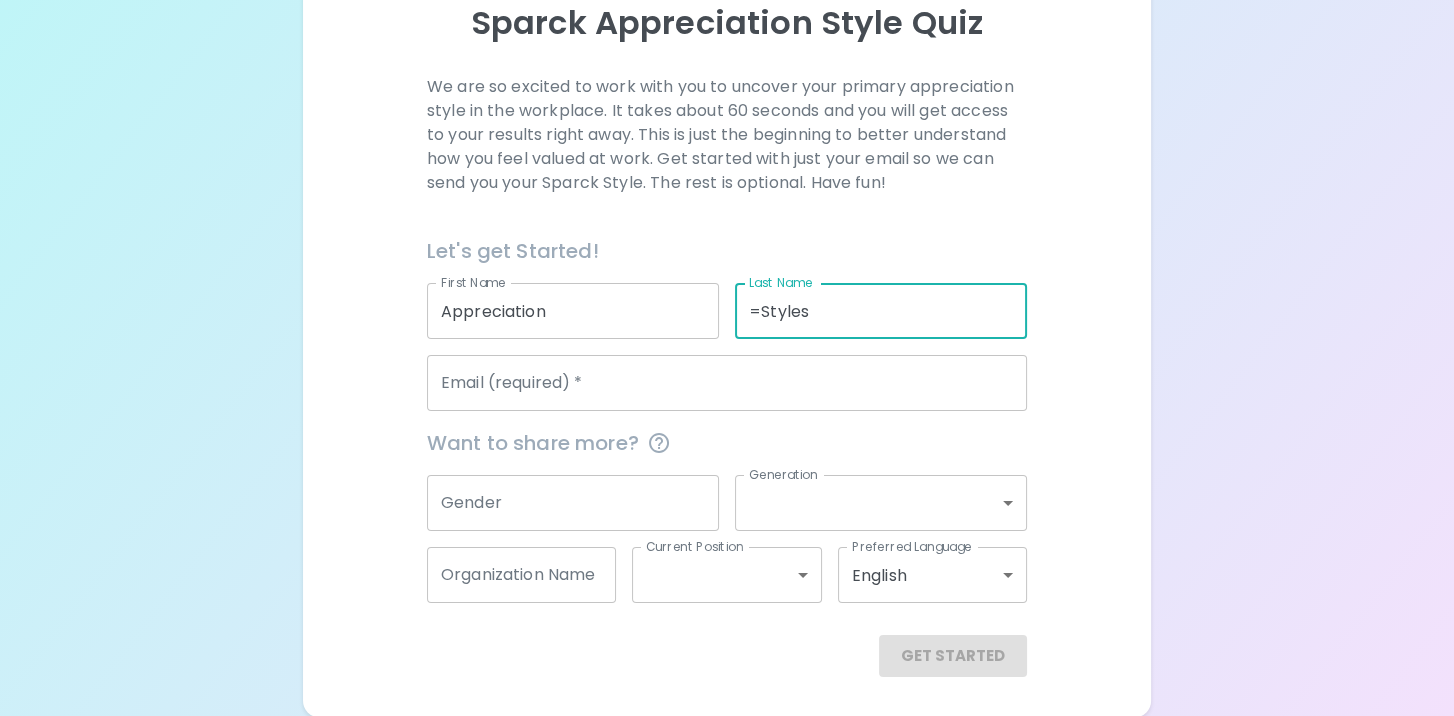 drag, startPoint x: 766, startPoint y: 322, endPoint x: 765, endPoint y: 312, distance: 10.049875 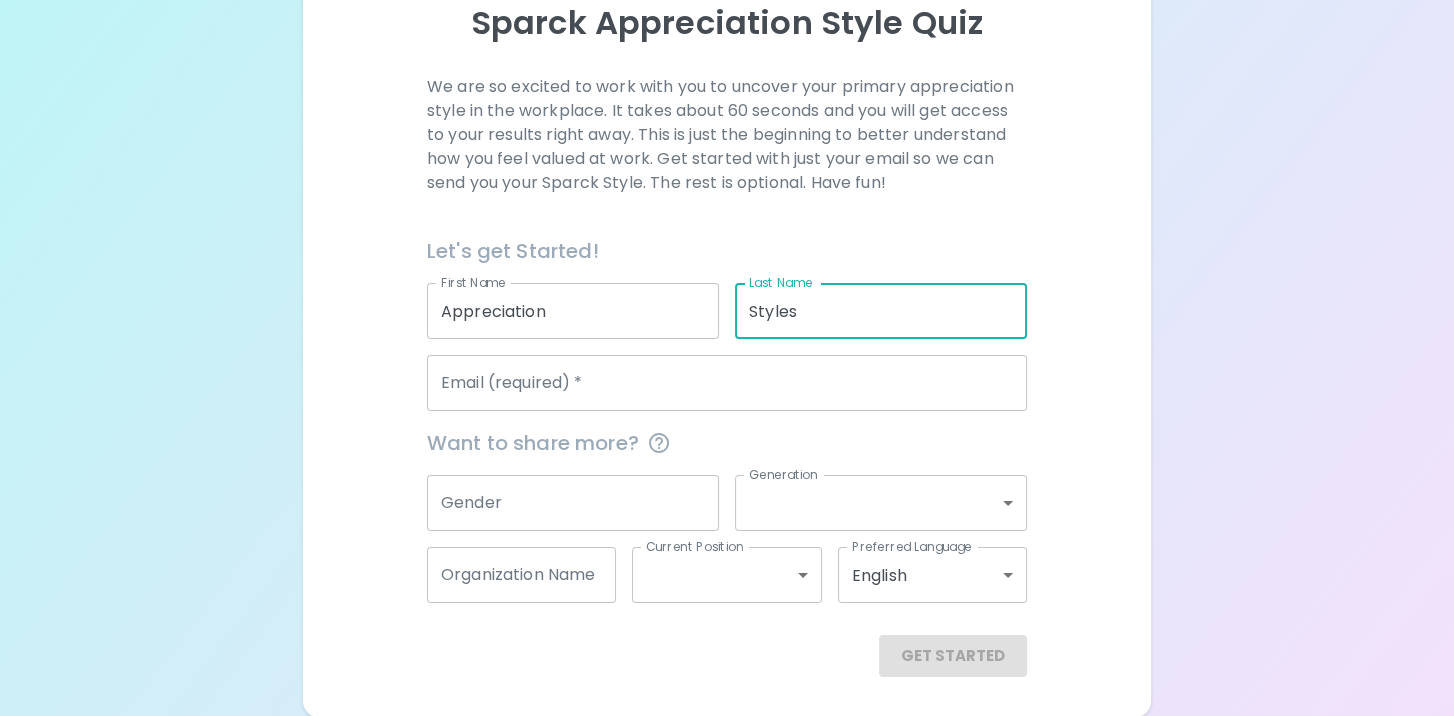type on "Styles" 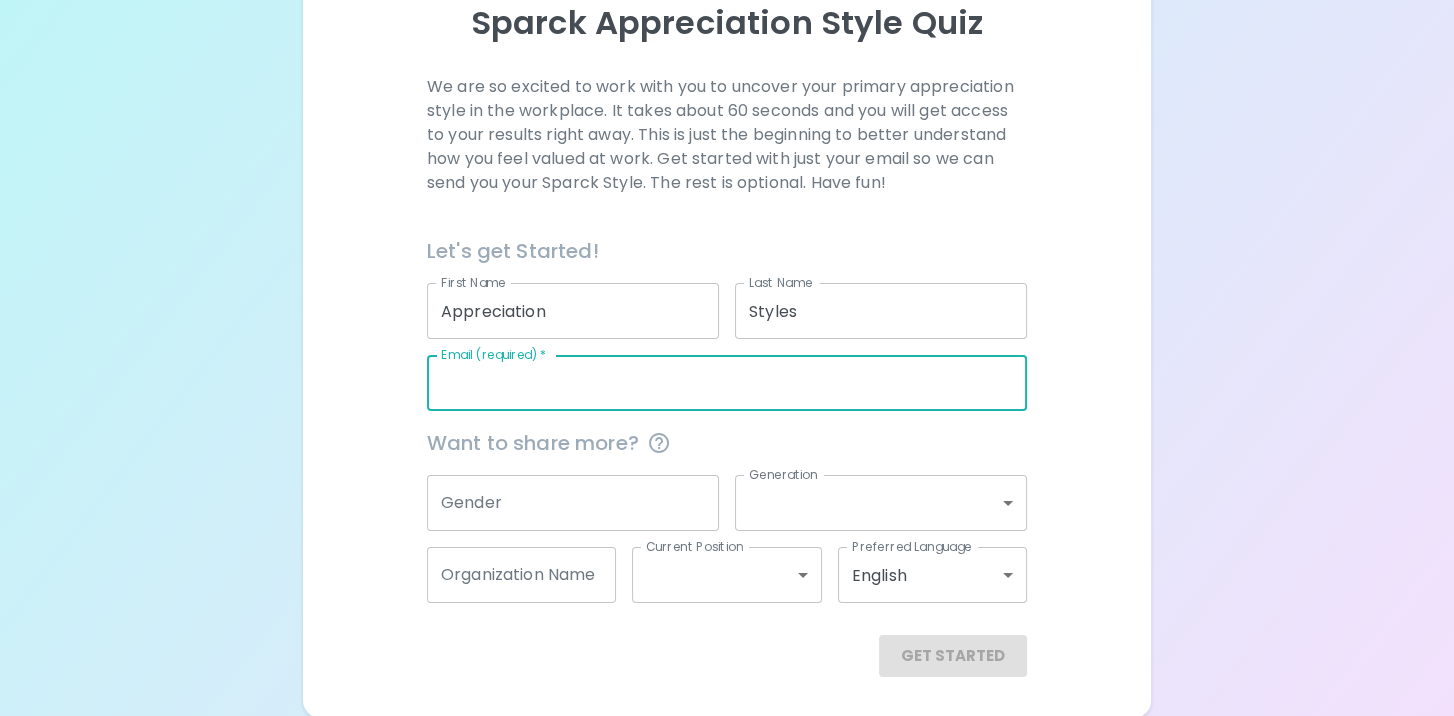 paste on "Appreciation Styles" 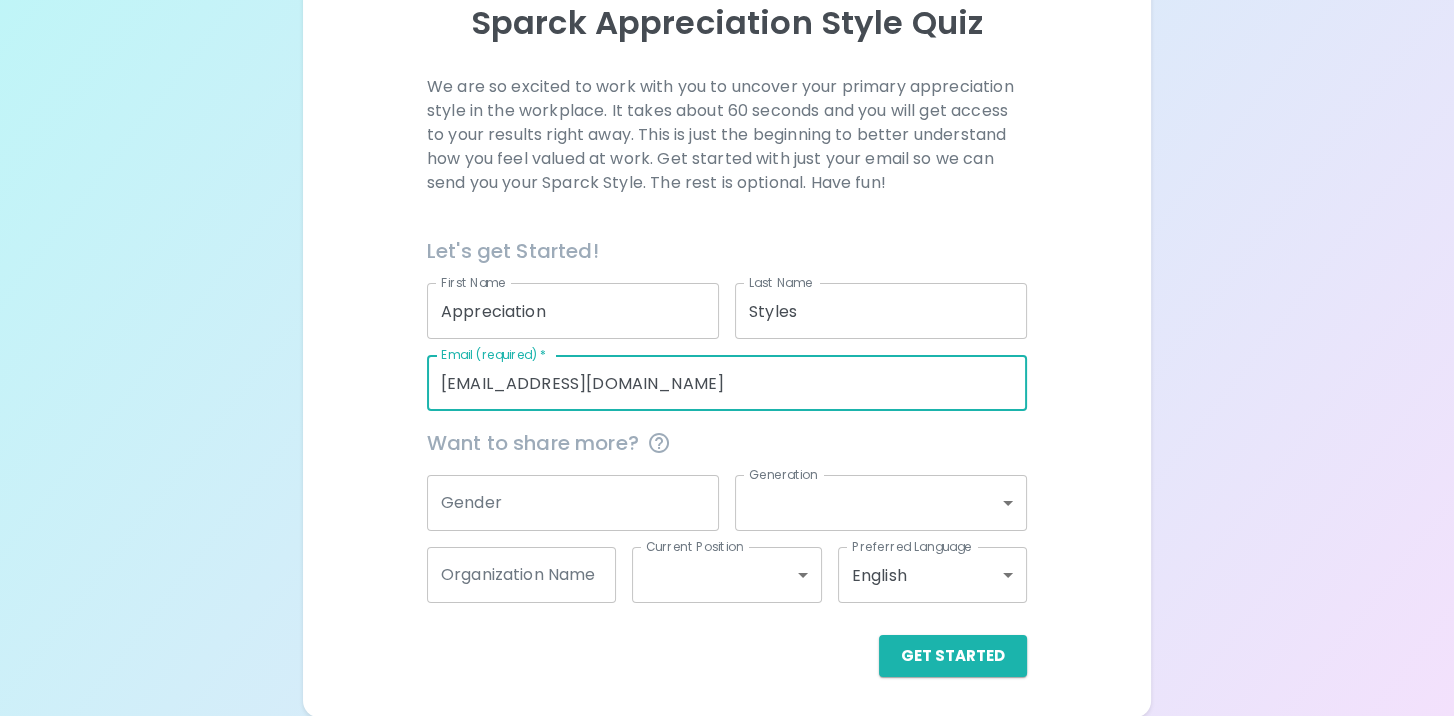 type on "[EMAIL_ADDRESS][DOMAIN_NAME]" 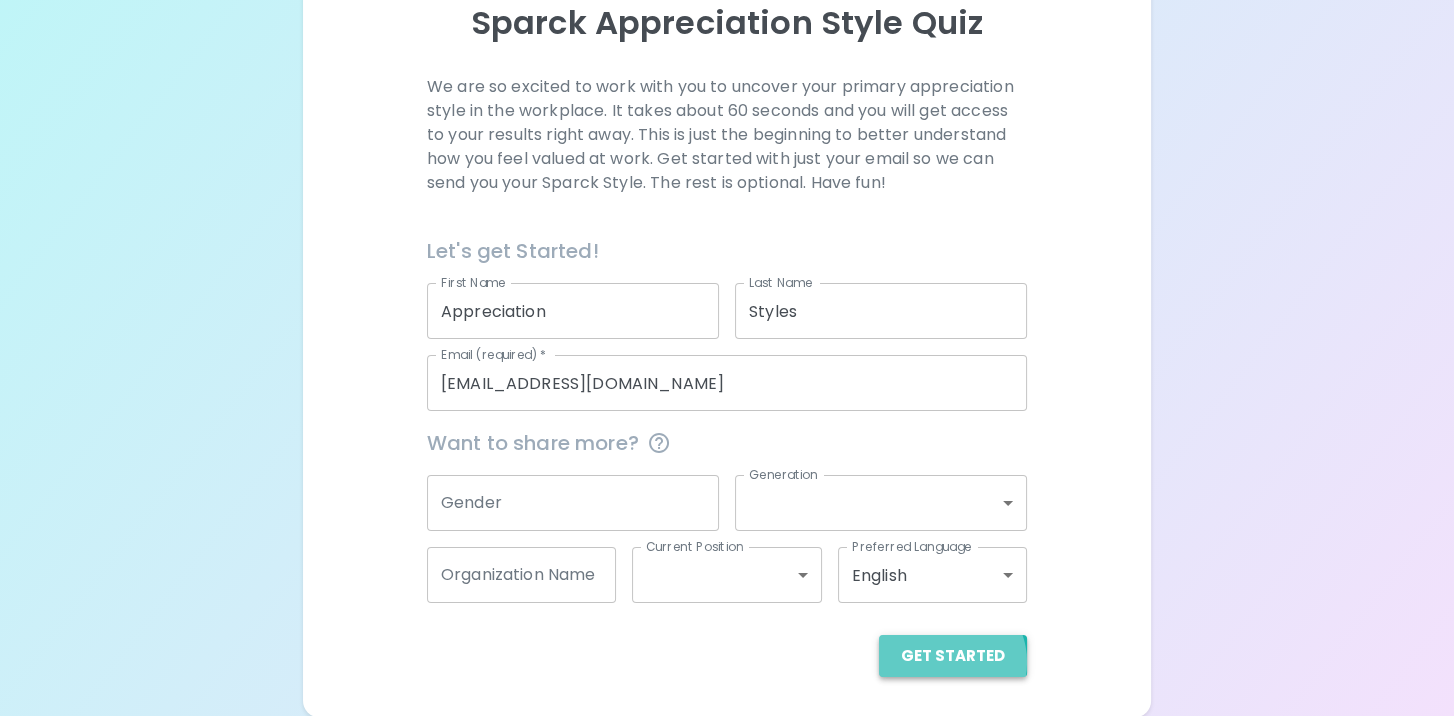 click on "Get Started" at bounding box center [953, 656] 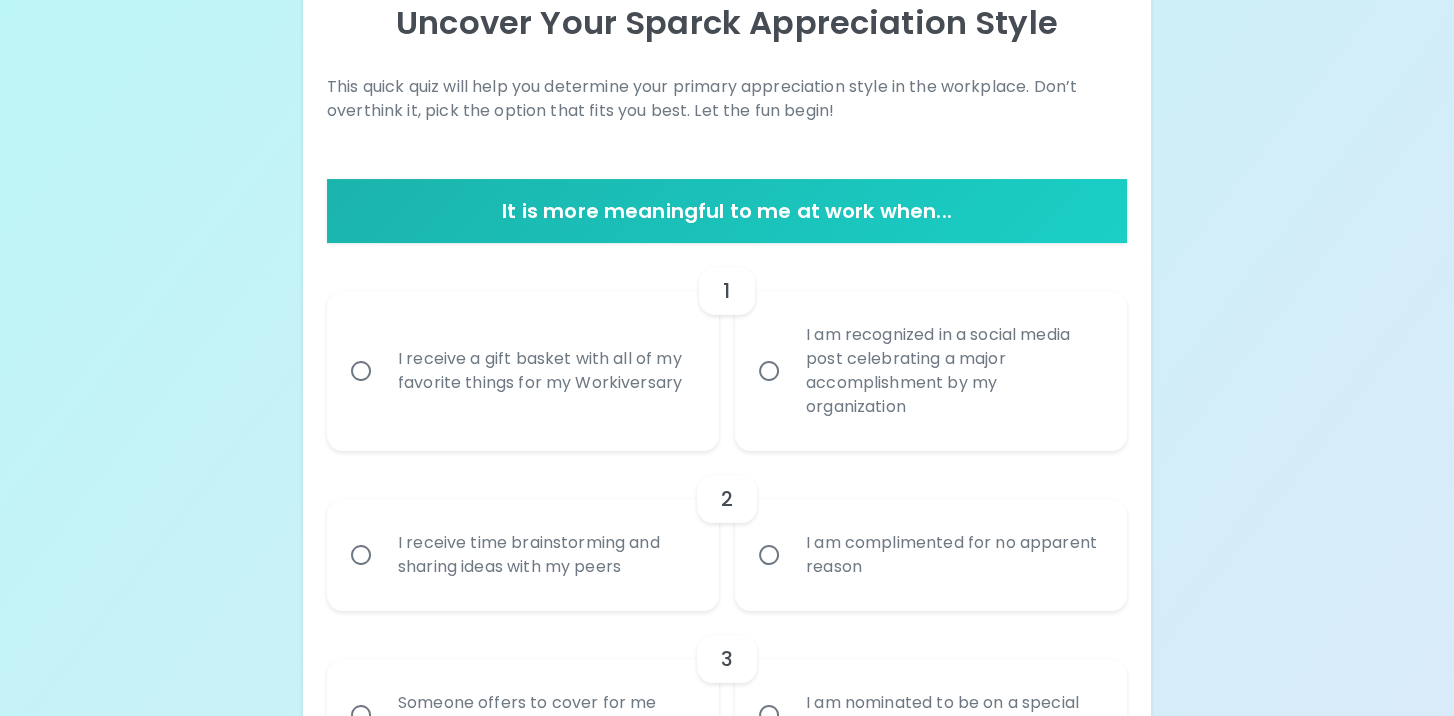 scroll, scrollTop: 436, scrollLeft: 0, axis: vertical 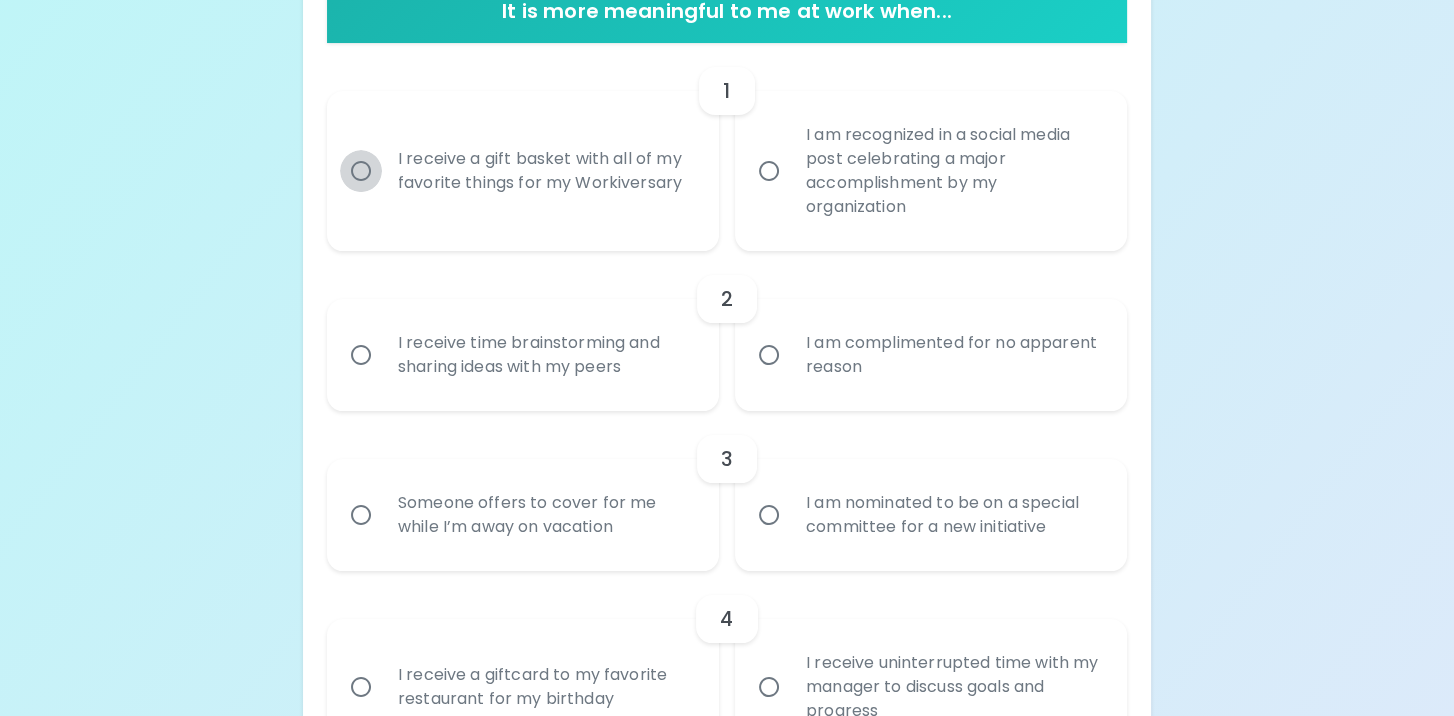 click on "I receive a gift basket with all of my favorite things for my Workiversary" at bounding box center (361, 171) 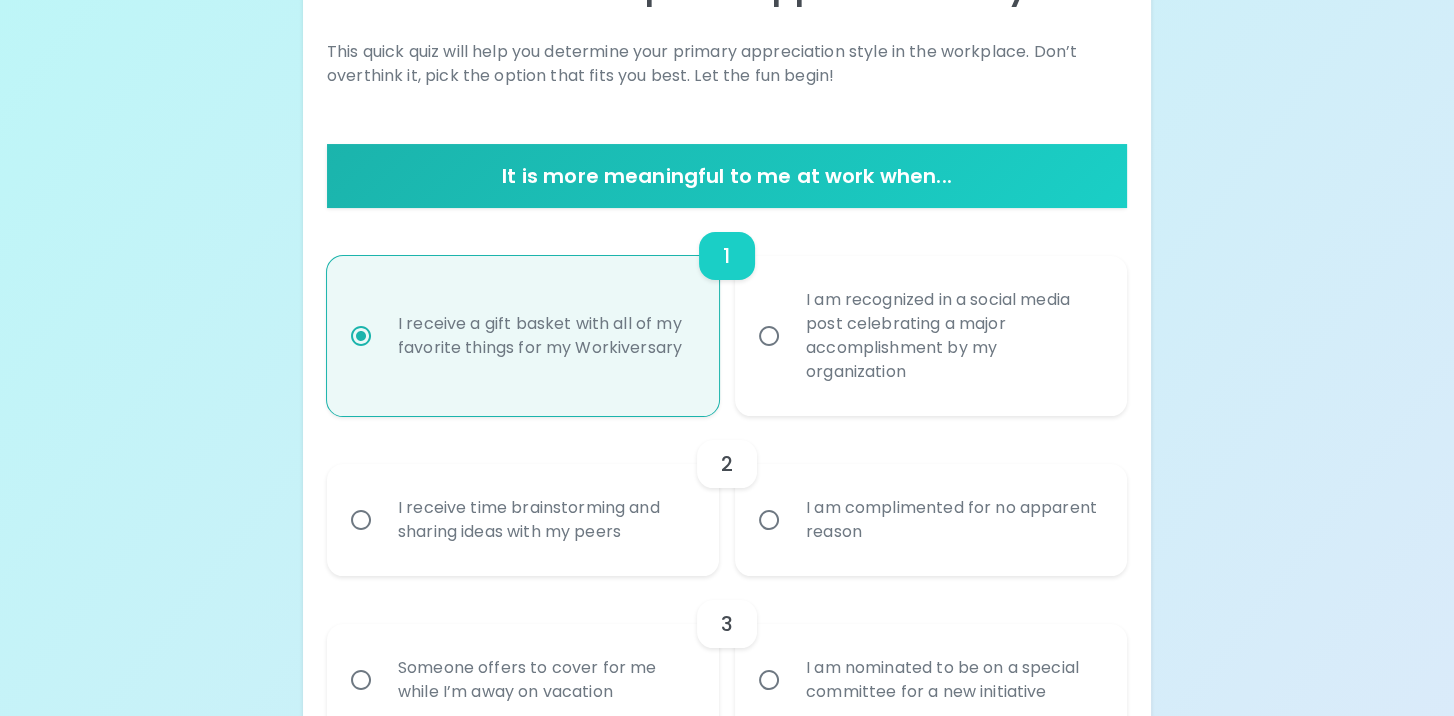 scroll, scrollTop: 371, scrollLeft: 0, axis: vertical 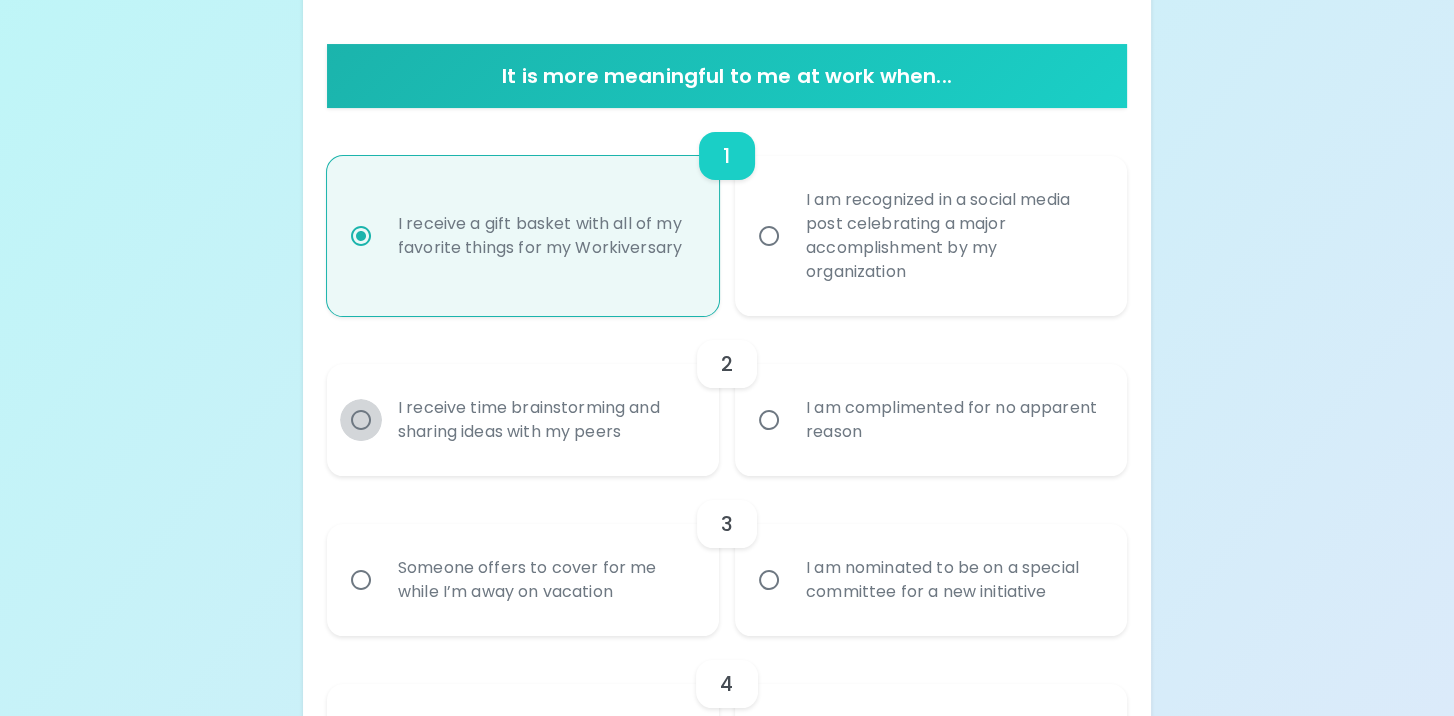 click on "I receive time brainstorming and sharing ideas with my peers" at bounding box center (361, 420) 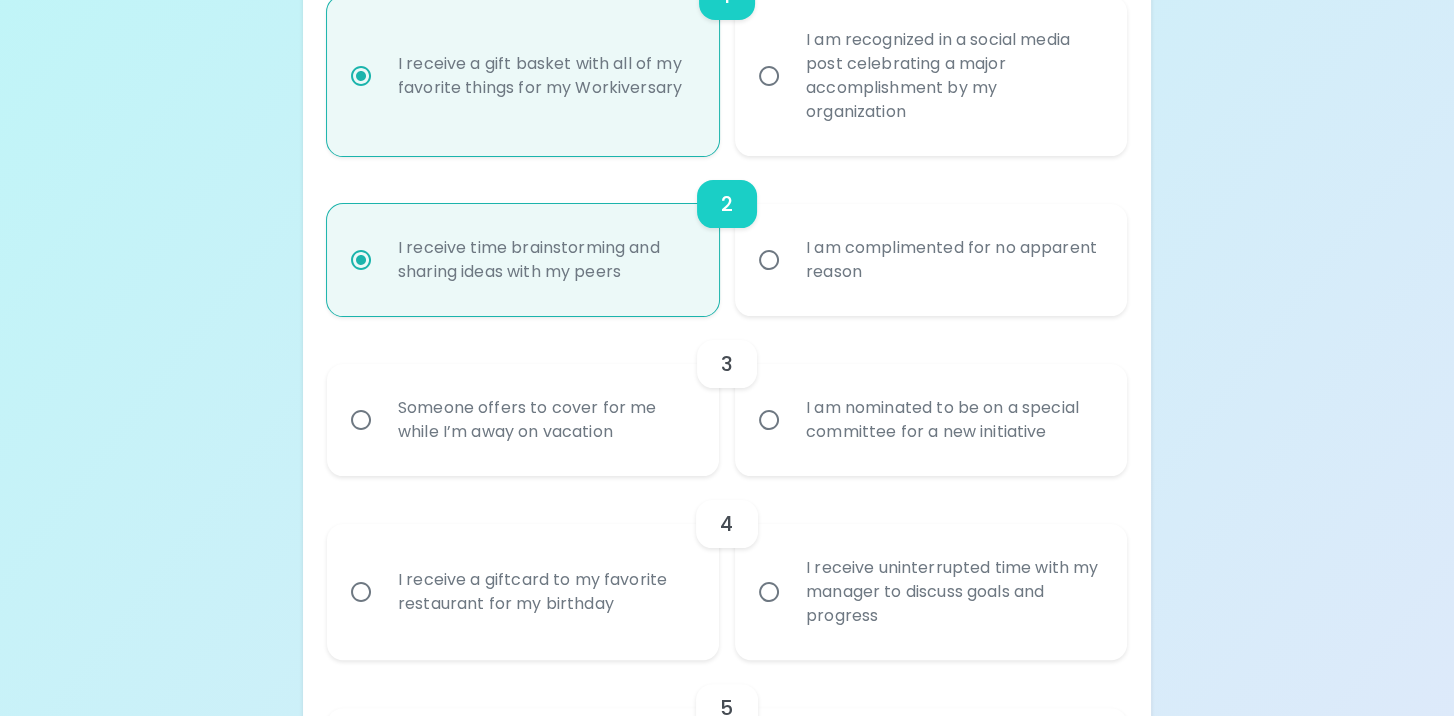 scroll, scrollTop: 631, scrollLeft: 0, axis: vertical 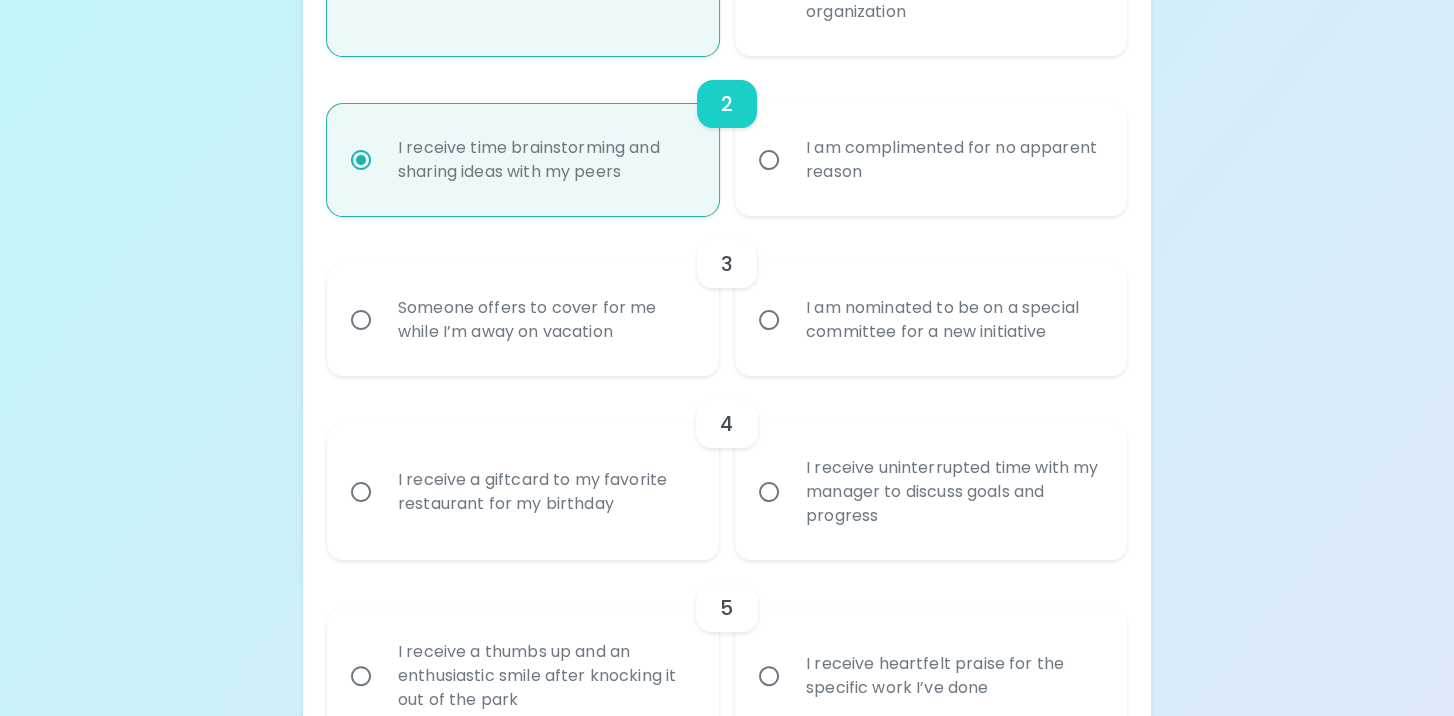 radio on "true" 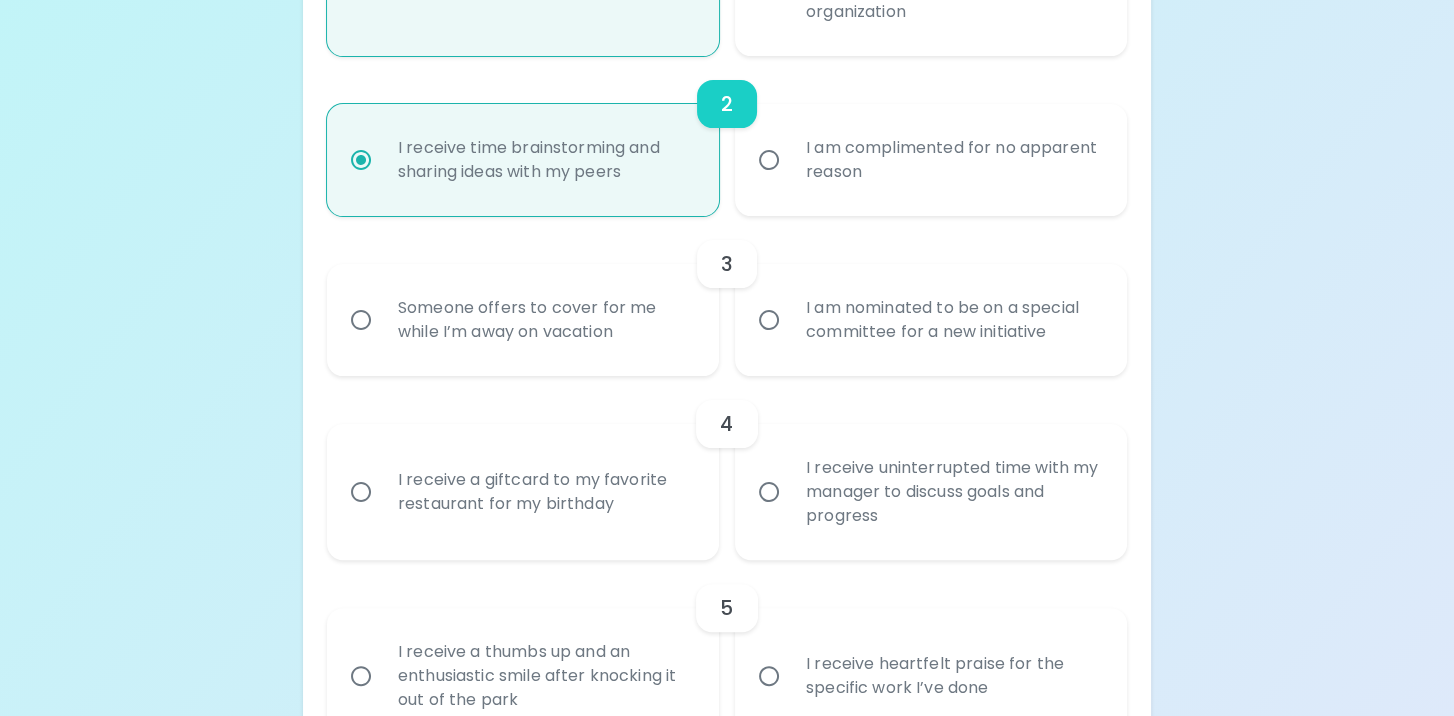 radio on "false" 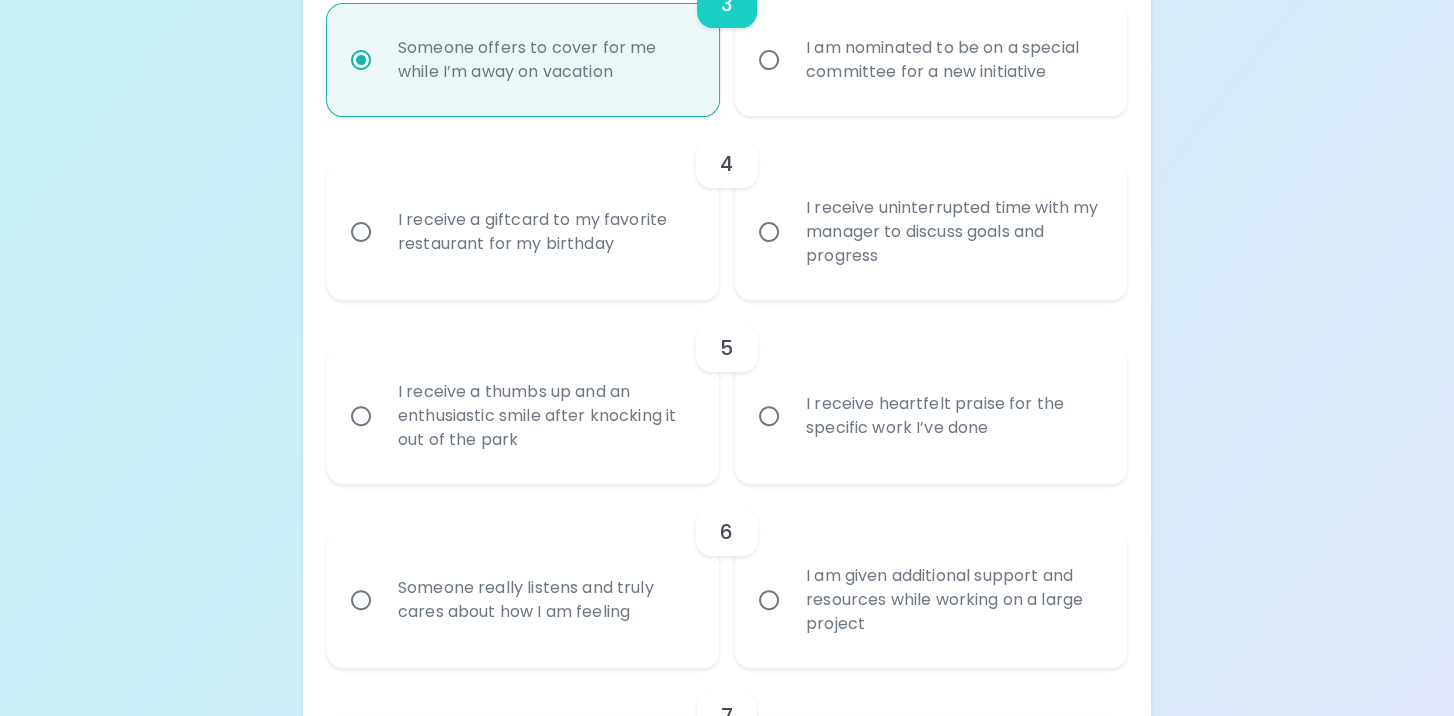 scroll, scrollTop: 391, scrollLeft: 0, axis: vertical 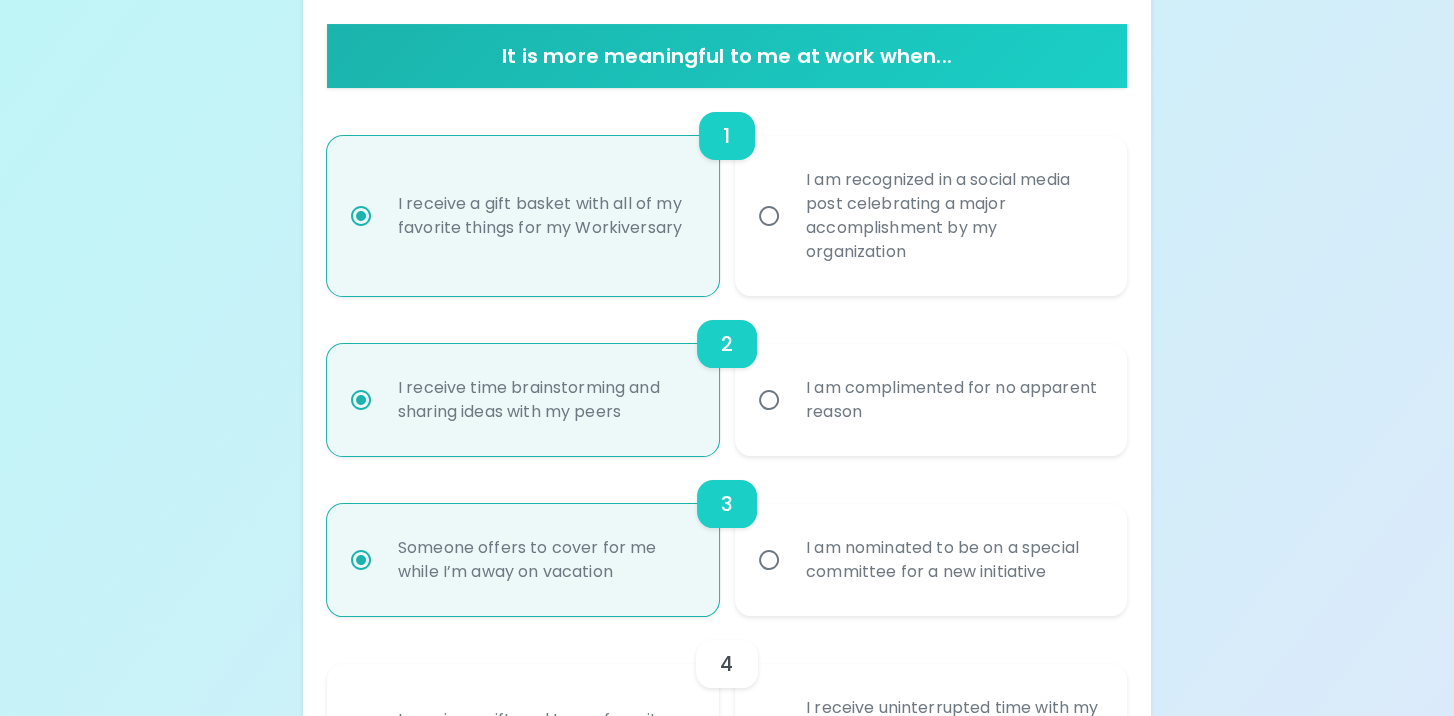 radio on "true" 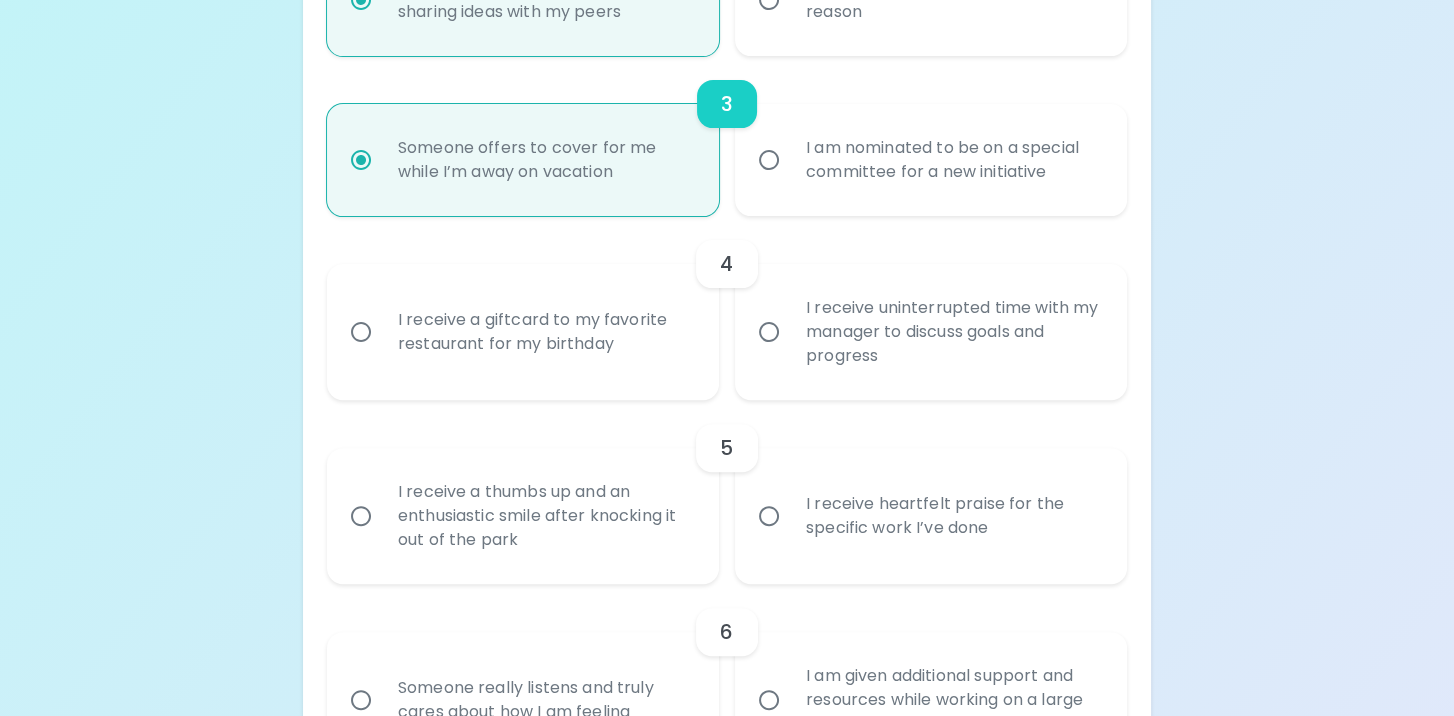 scroll, scrollTop: 891, scrollLeft: 0, axis: vertical 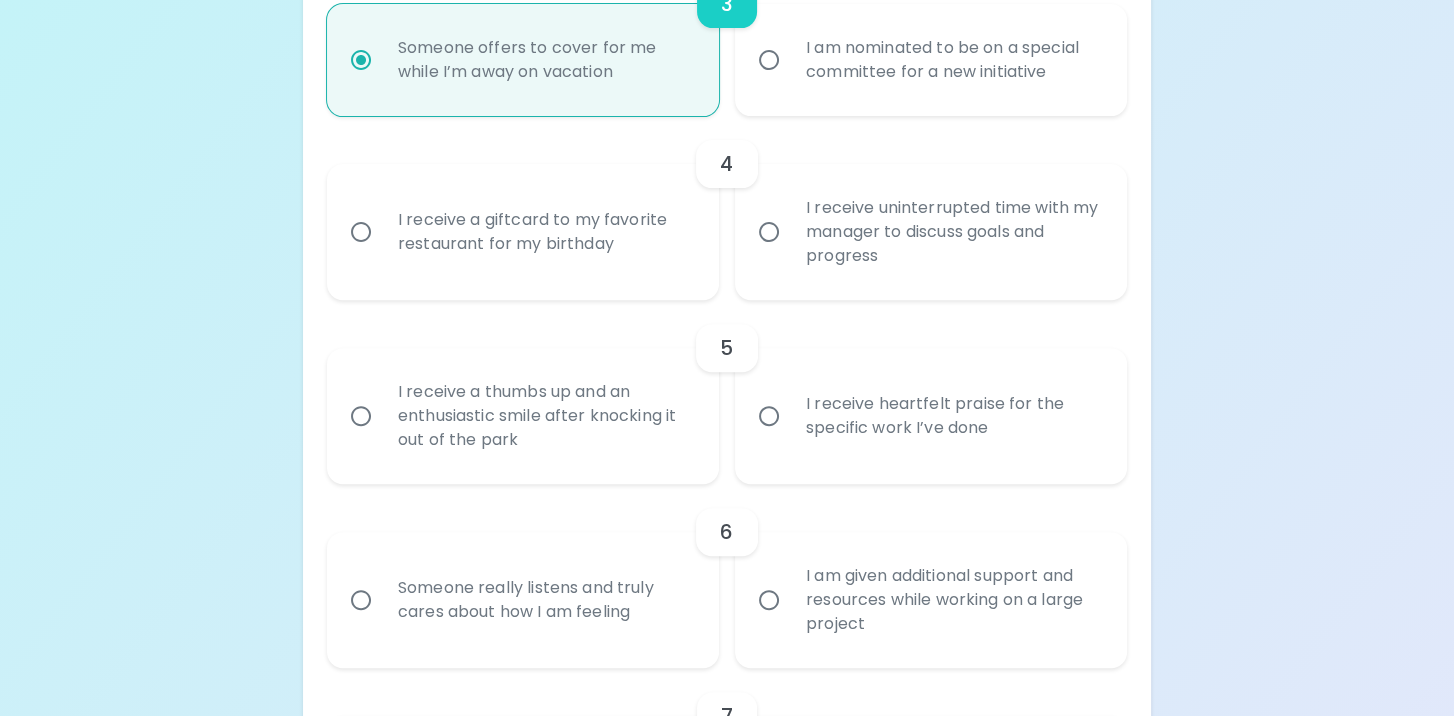 click on "I receive a giftcard to my favorite restaurant for my birthday" at bounding box center (361, 232) 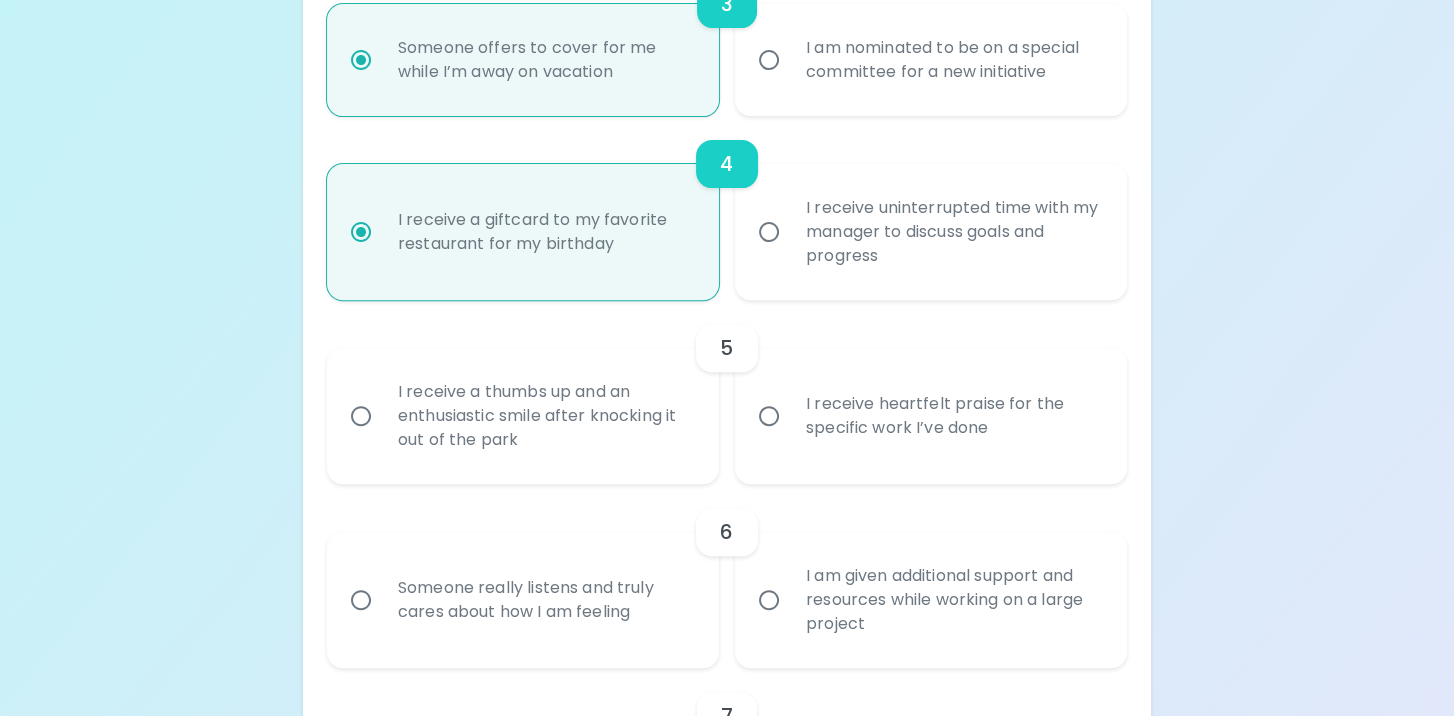scroll, scrollTop: 1051, scrollLeft: 0, axis: vertical 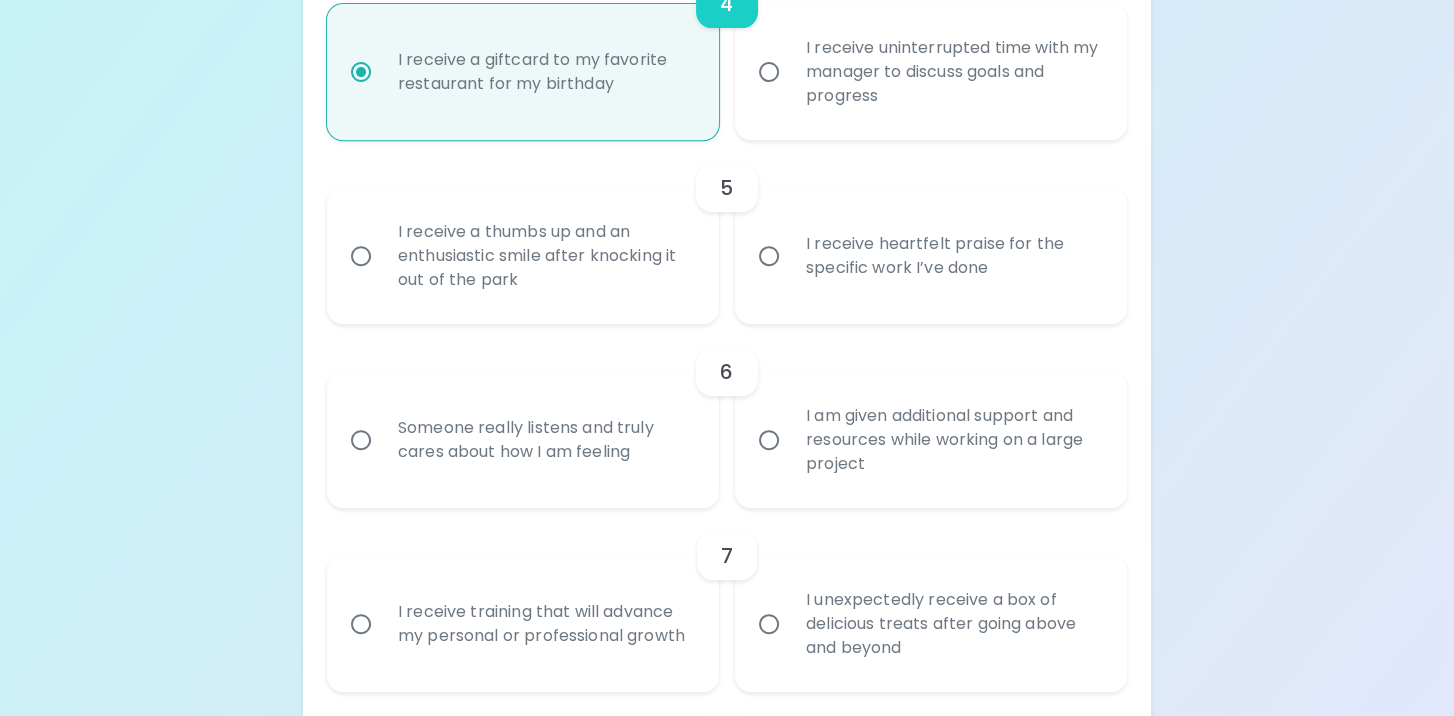 radio on "true" 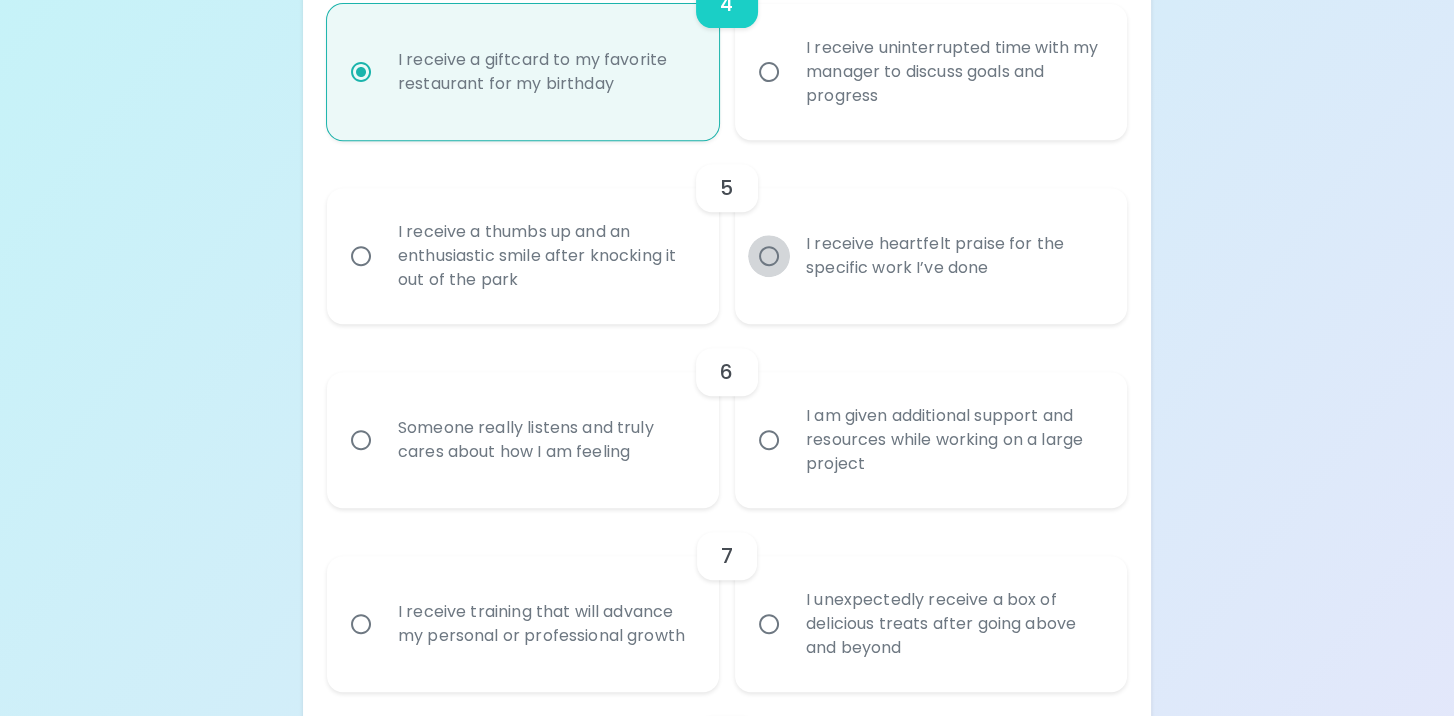 click on "I receive heartfelt praise for the specific work I’ve done" at bounding box center [769, 256] 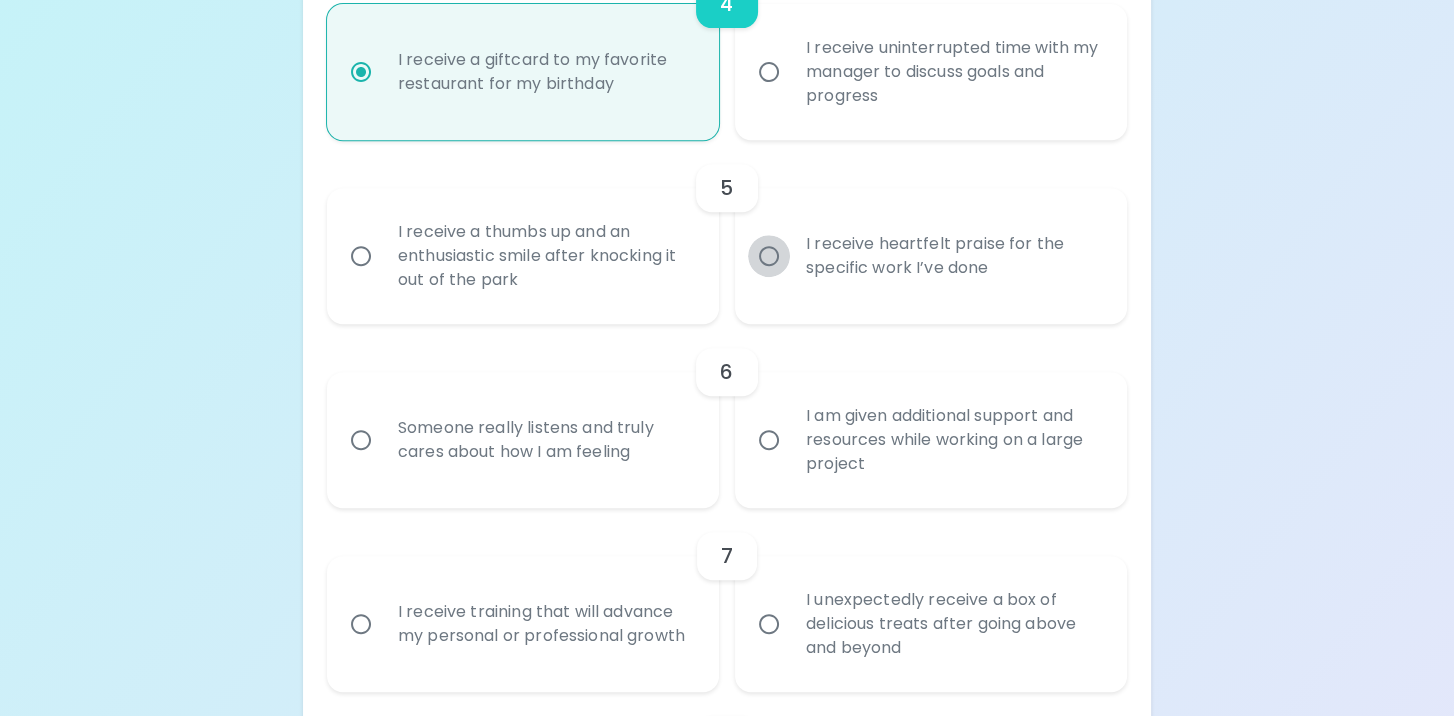 radio on "false" 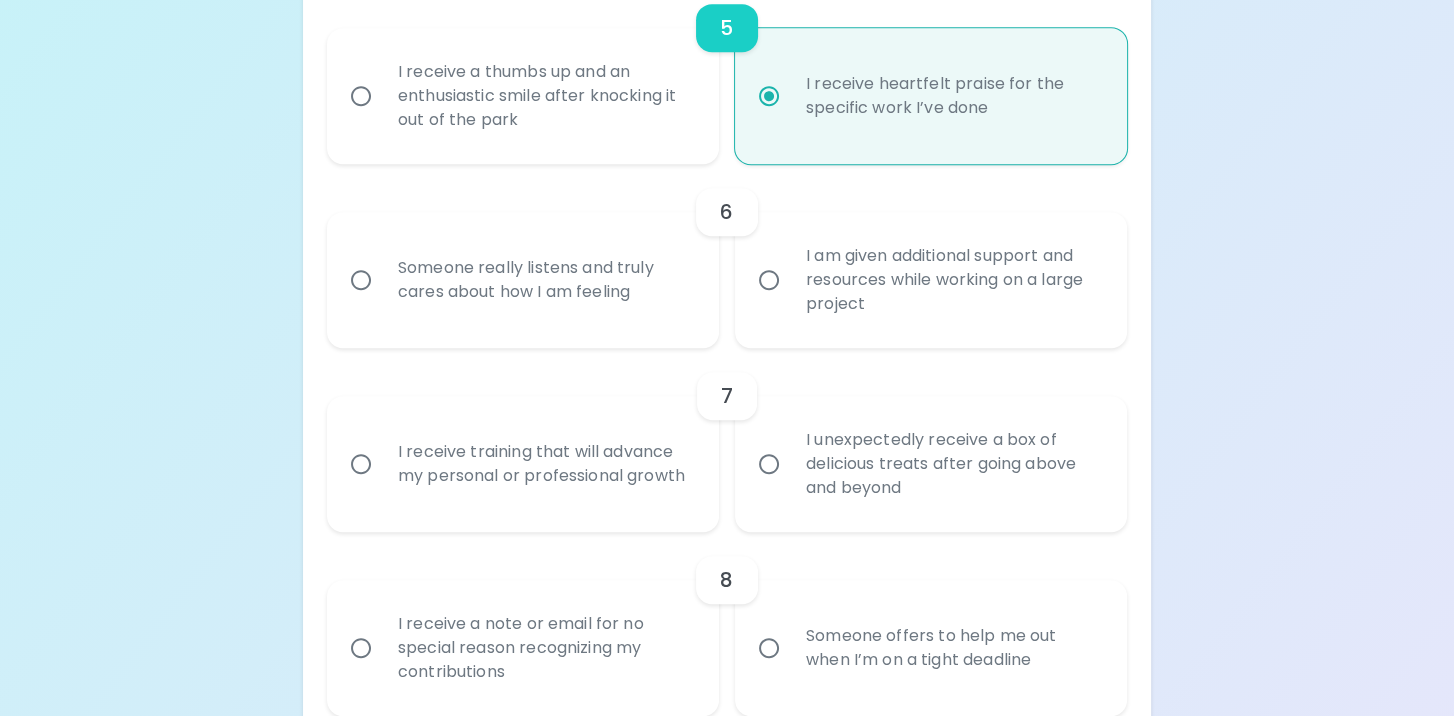 radio on "true" 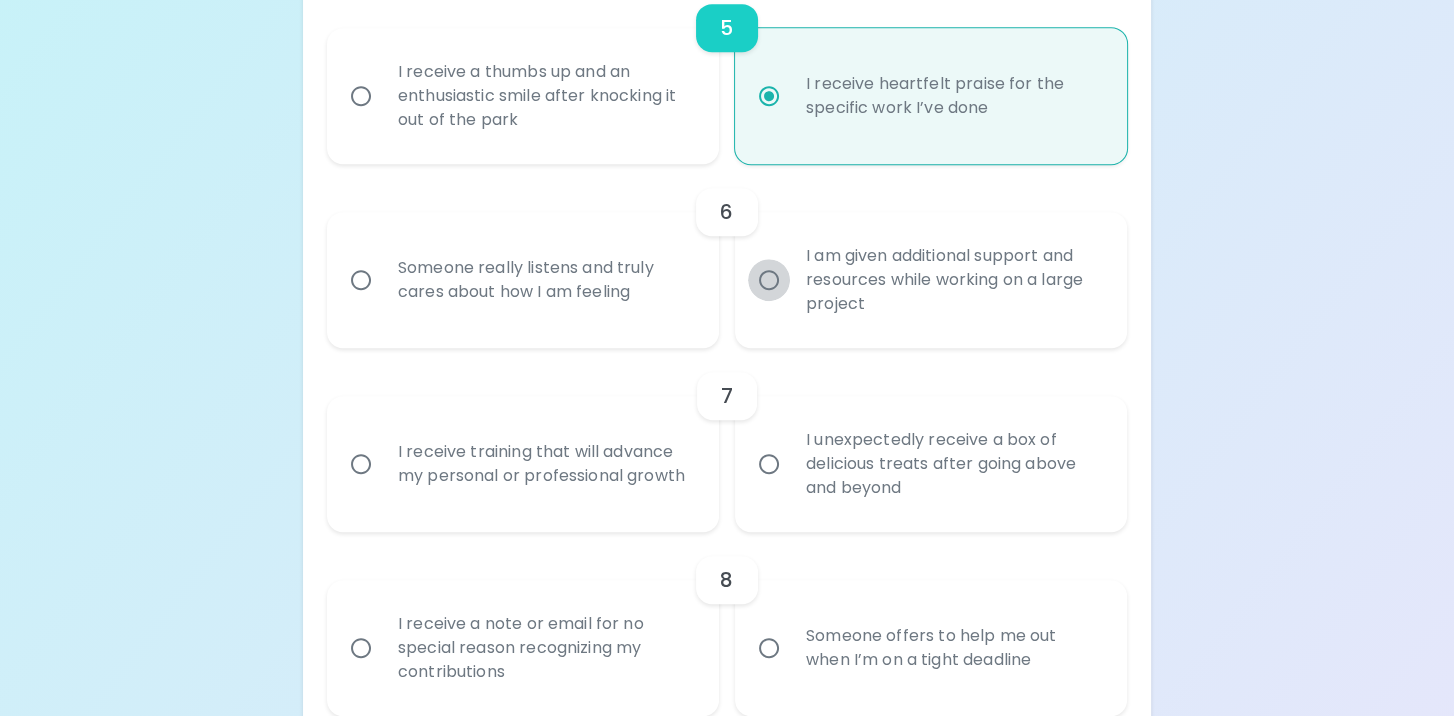 click on "I am given additional support and resources while working on a large project" at bounding box center [769, 280] 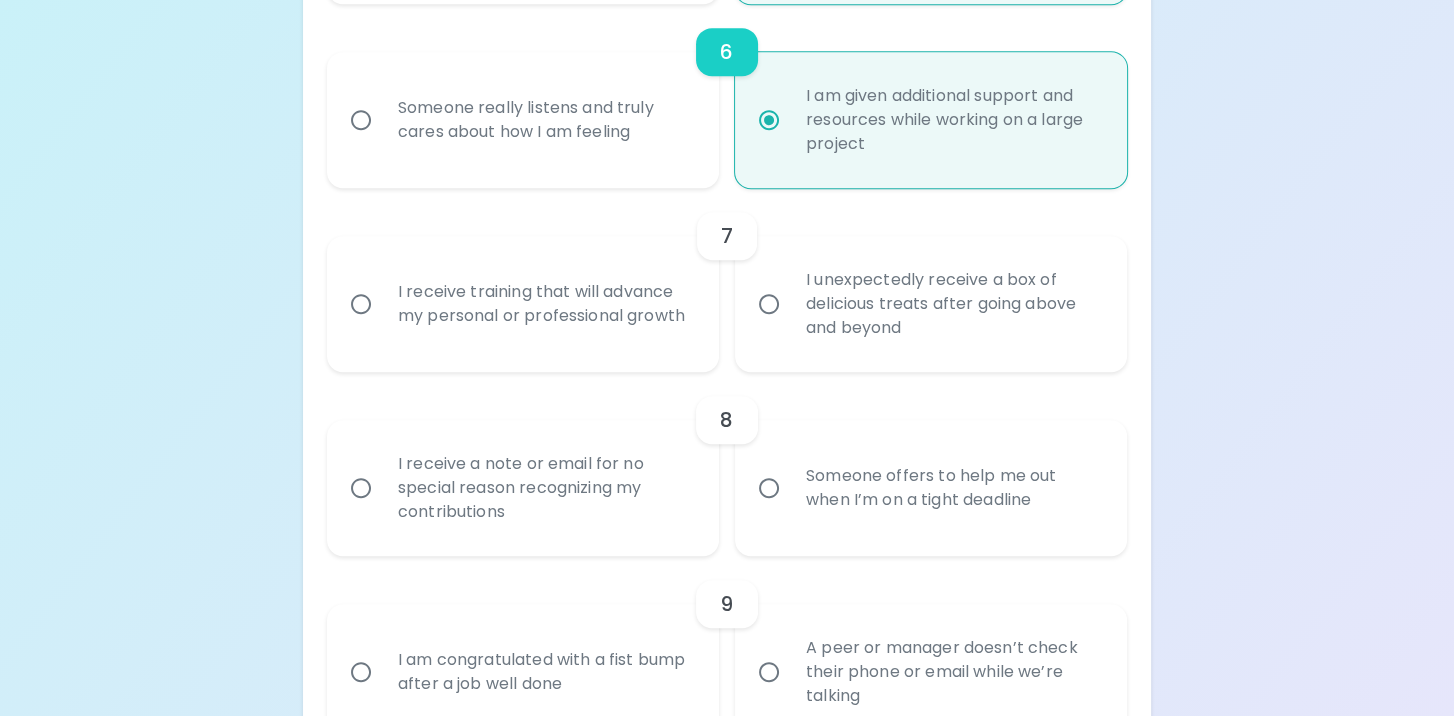 radio on "true" 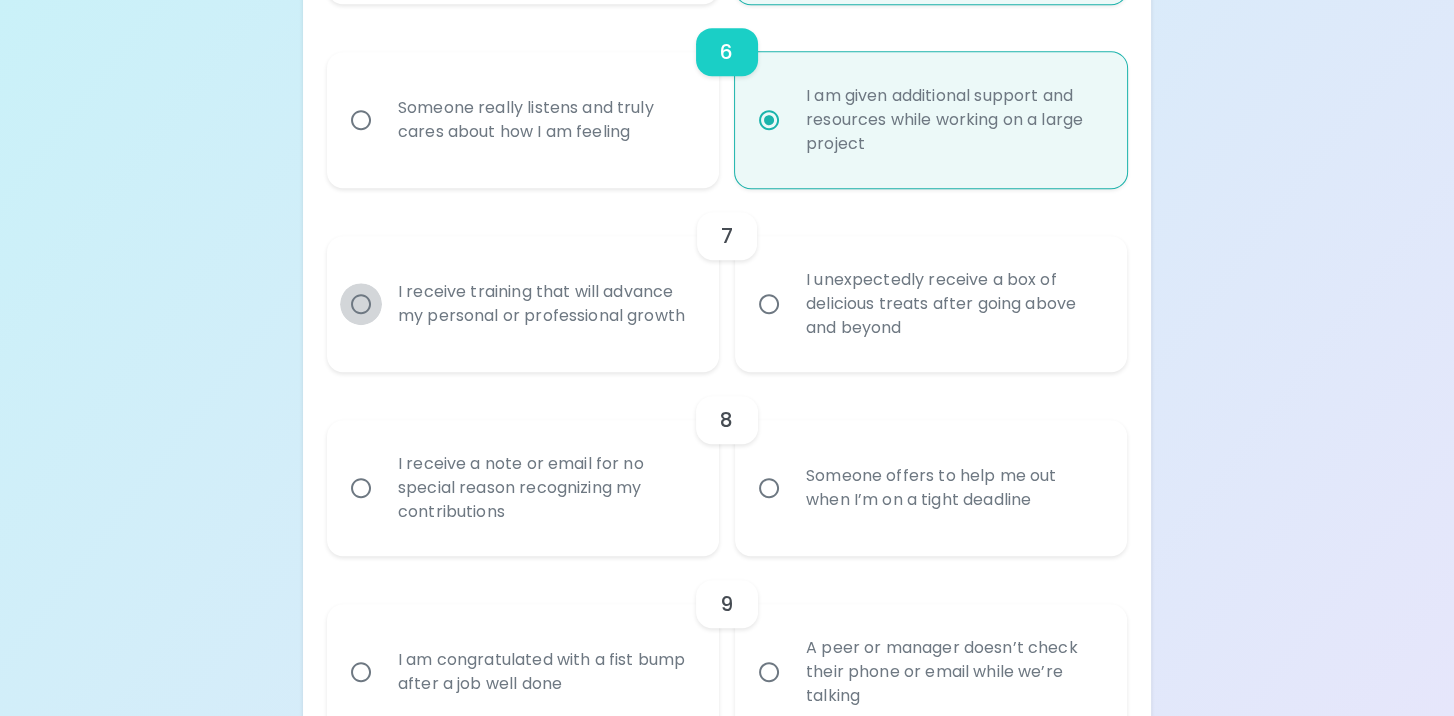 click on "I receive training that will advance my personal or professional growth" at bounding box center (361, 304) 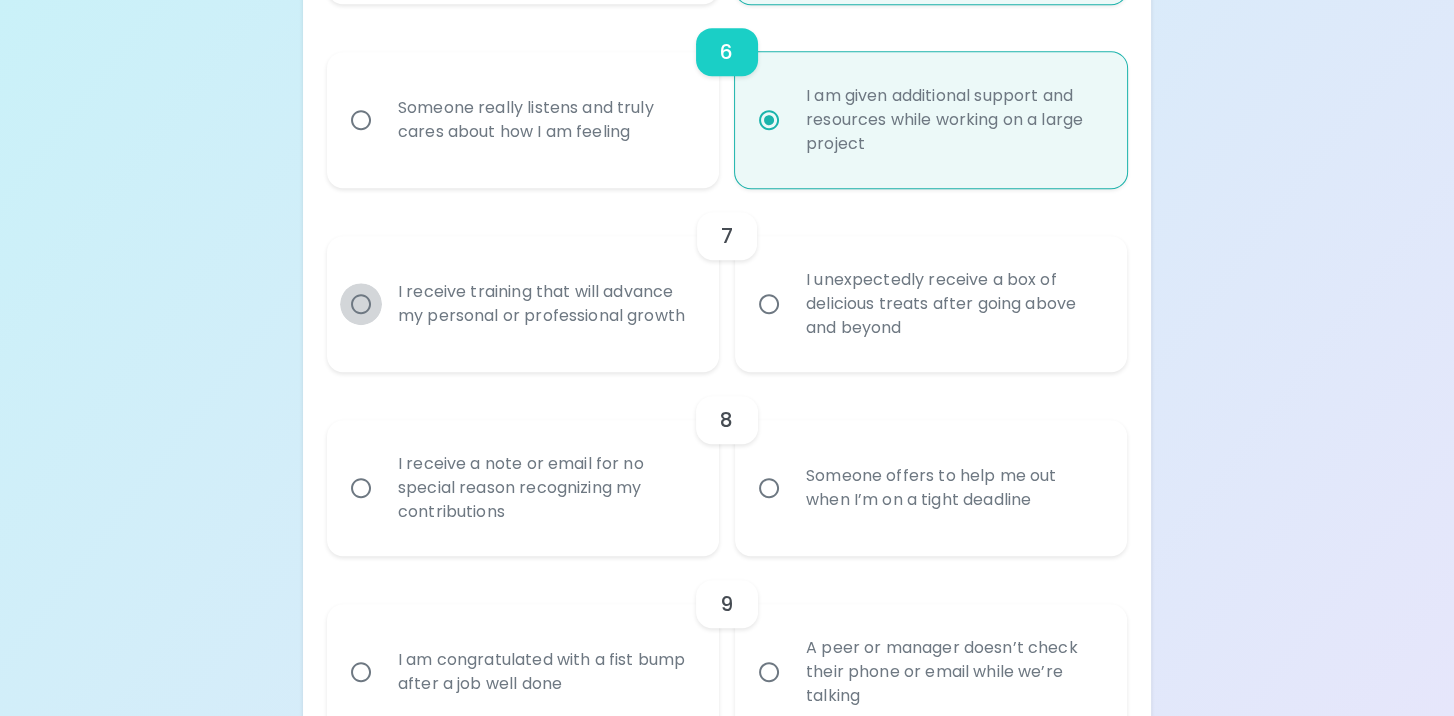 radio on "false" 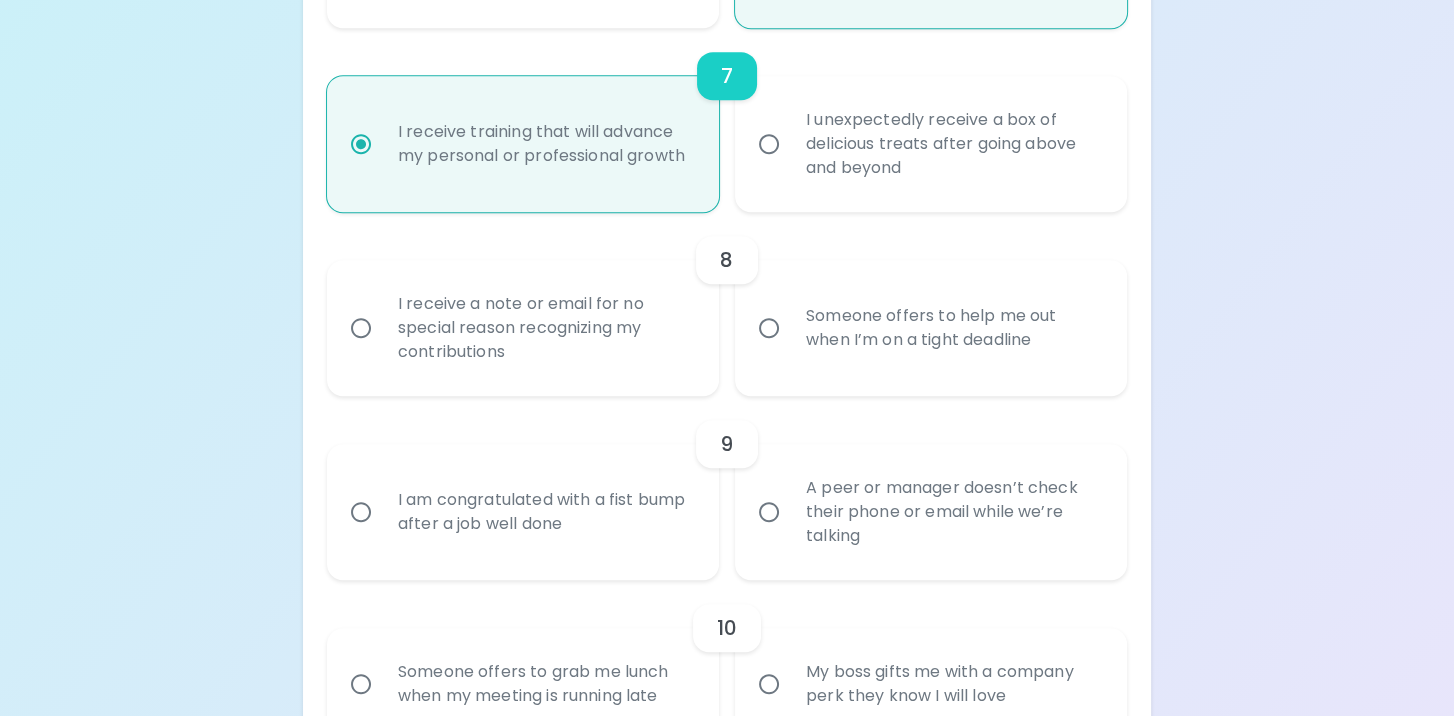 scroll, scrollTop: 1631, scrollLeft: 0, axis: vertical 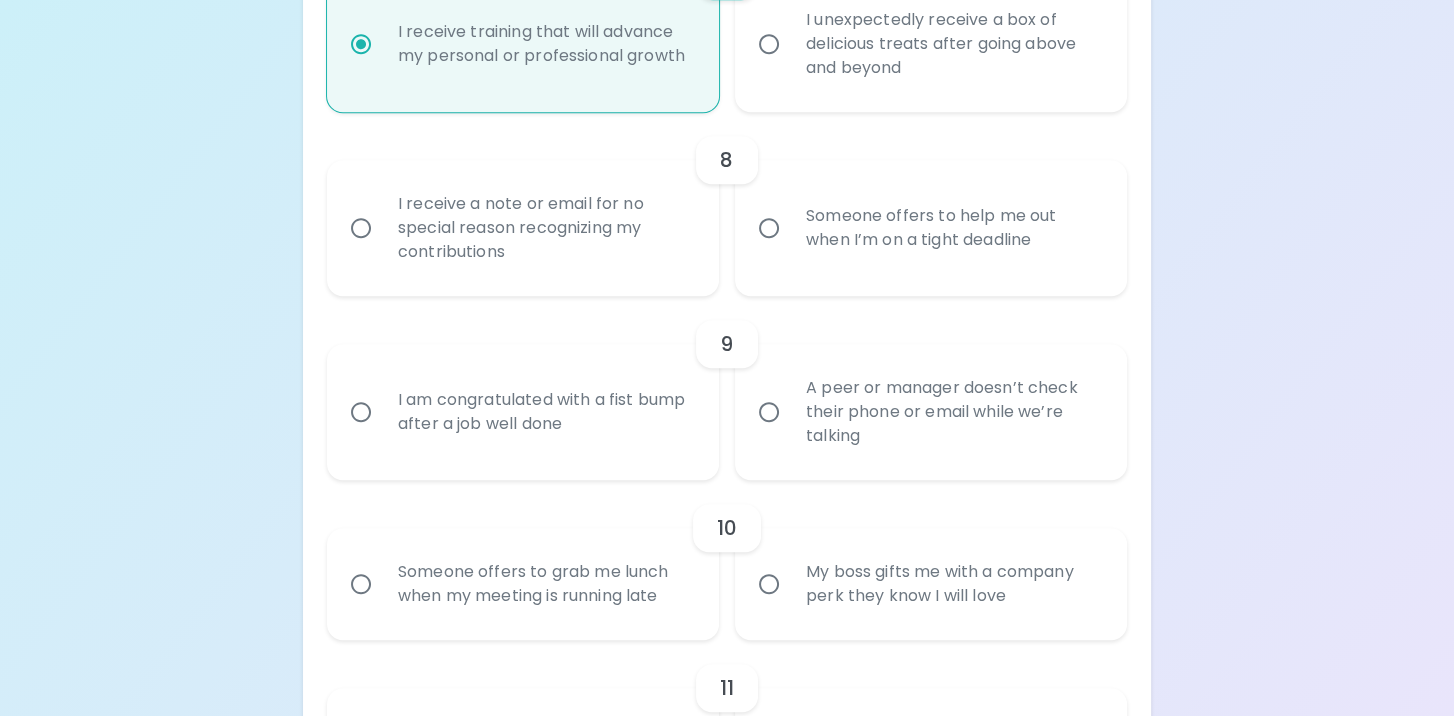 radio on "true" 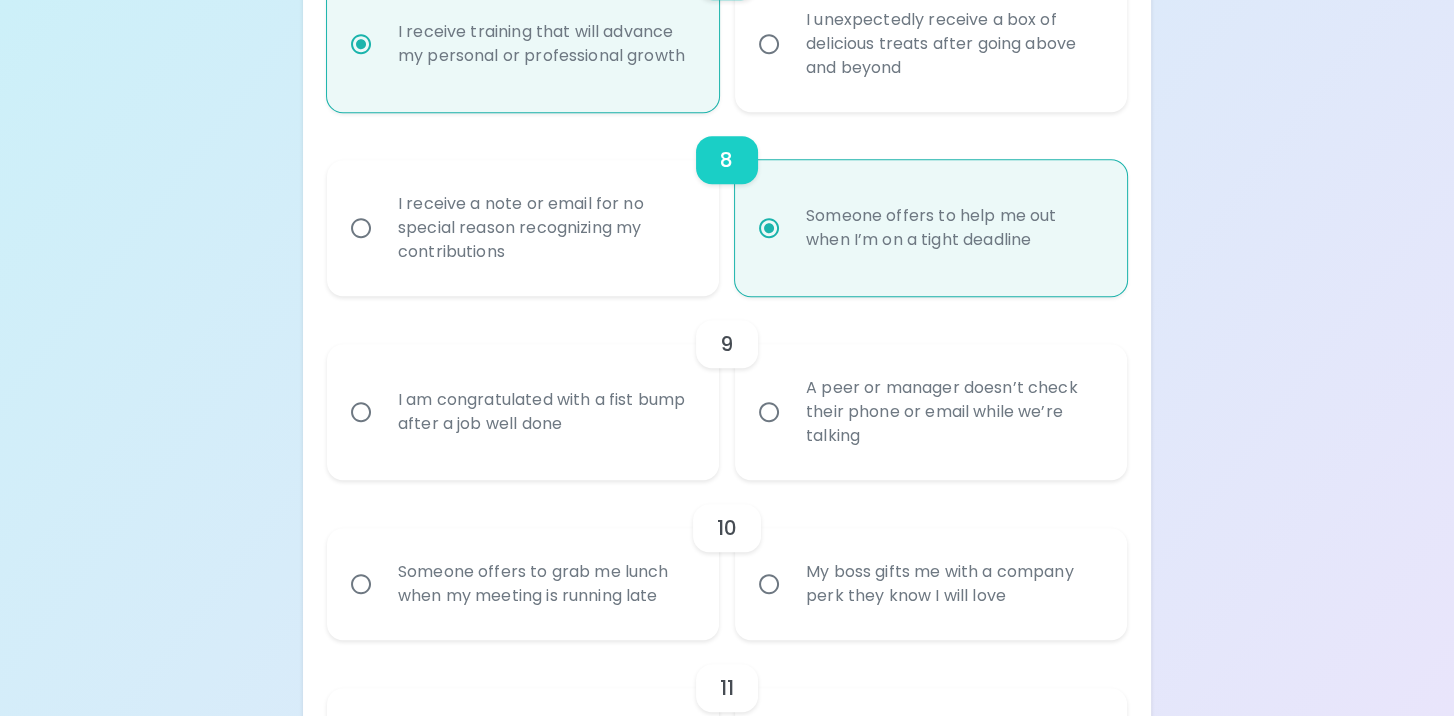 scroll, scrollTop: 1791, scrollLeft: 0, axis: vertical 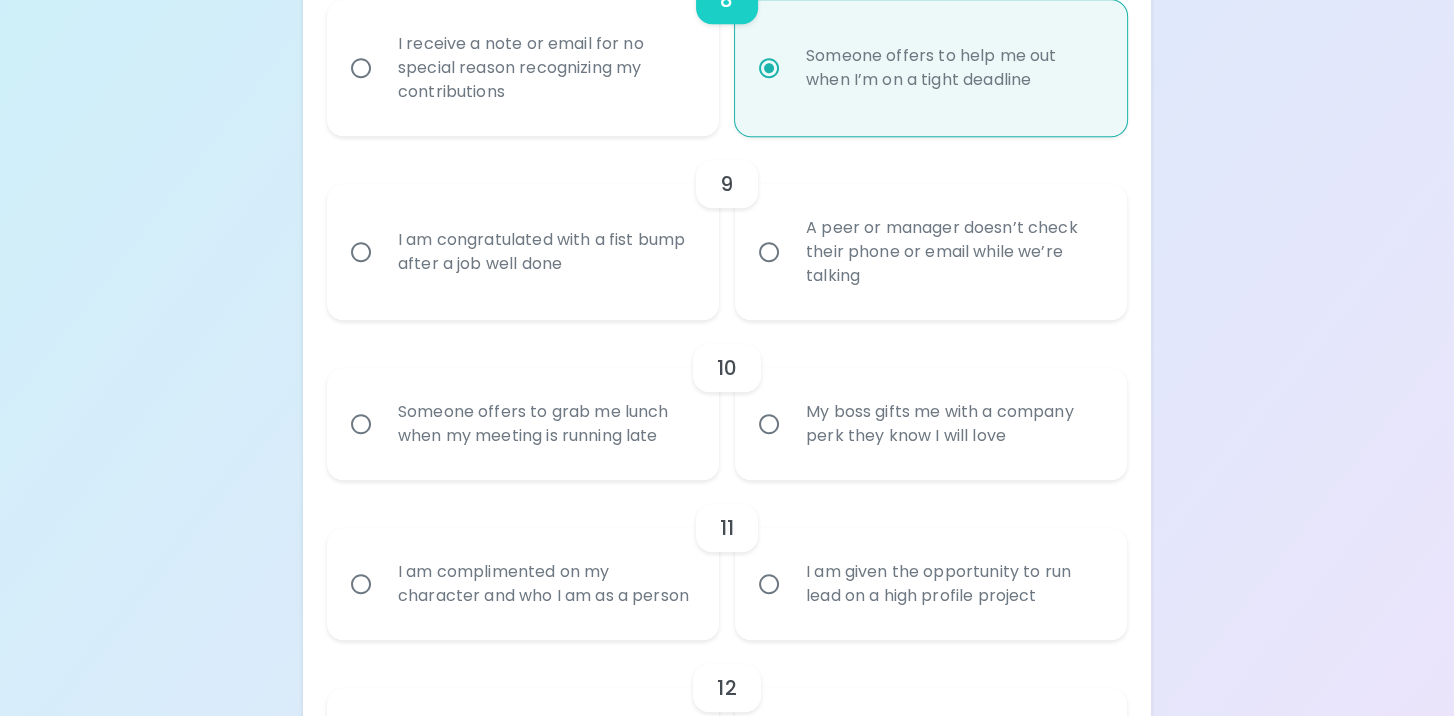 radio on "true" 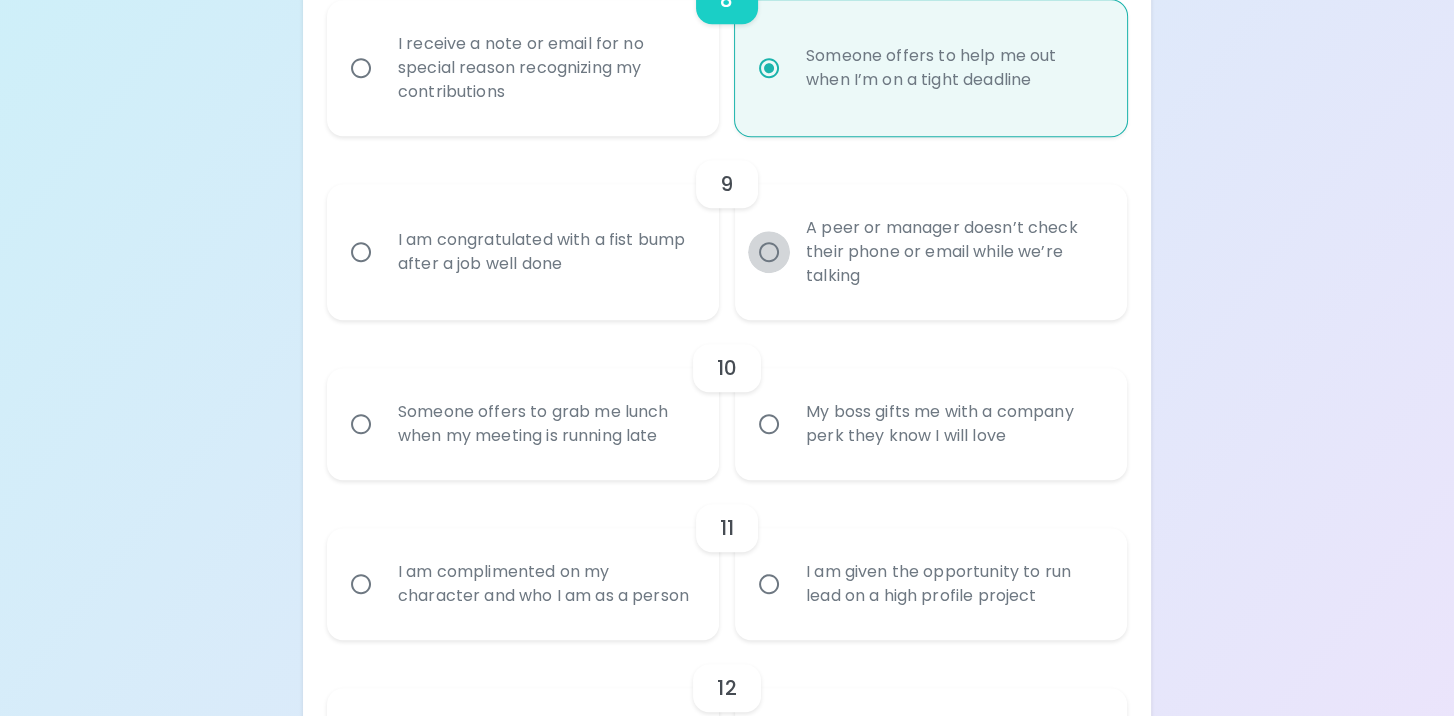 click on "A peer or manager doesn’t check their phone or email while we’re talking" at bounding box center [769, 252] 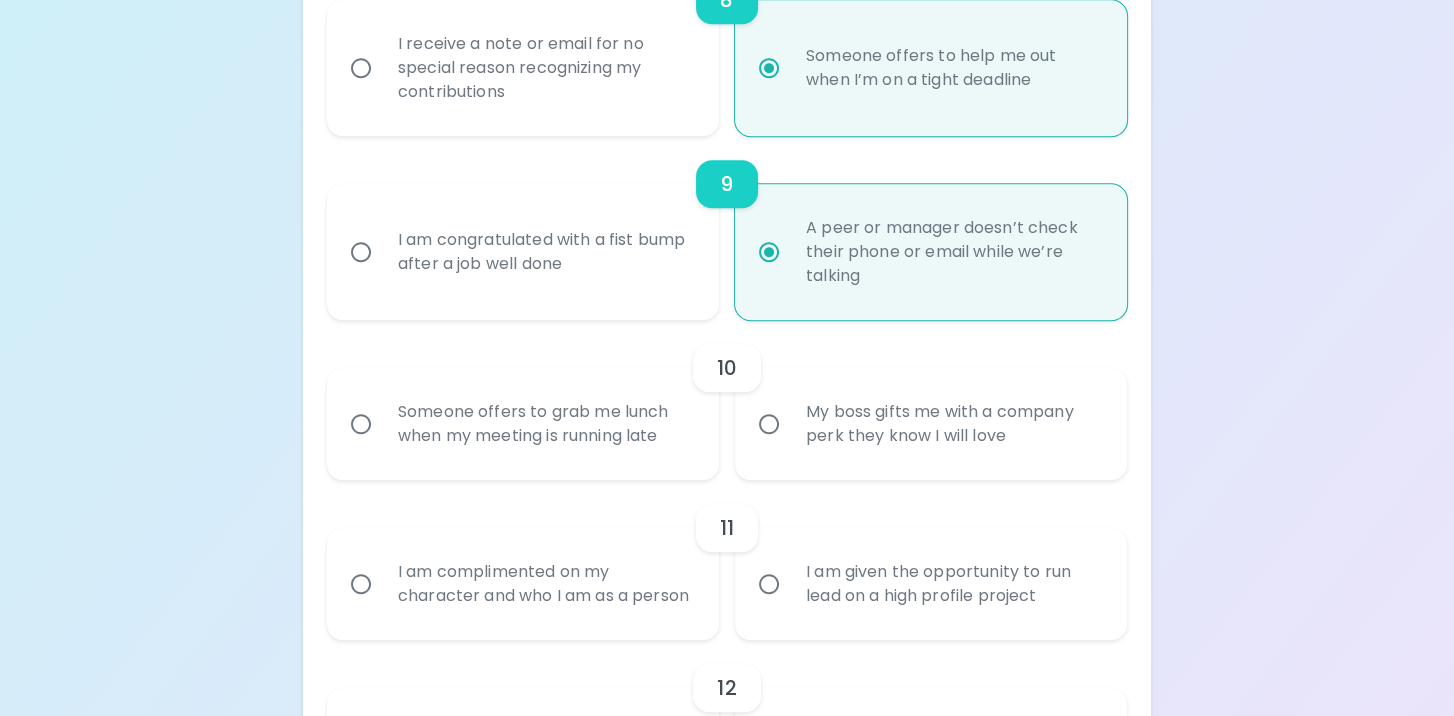 scroll, scrollTop: 1951, scrollLeft: 0, axis: vertical 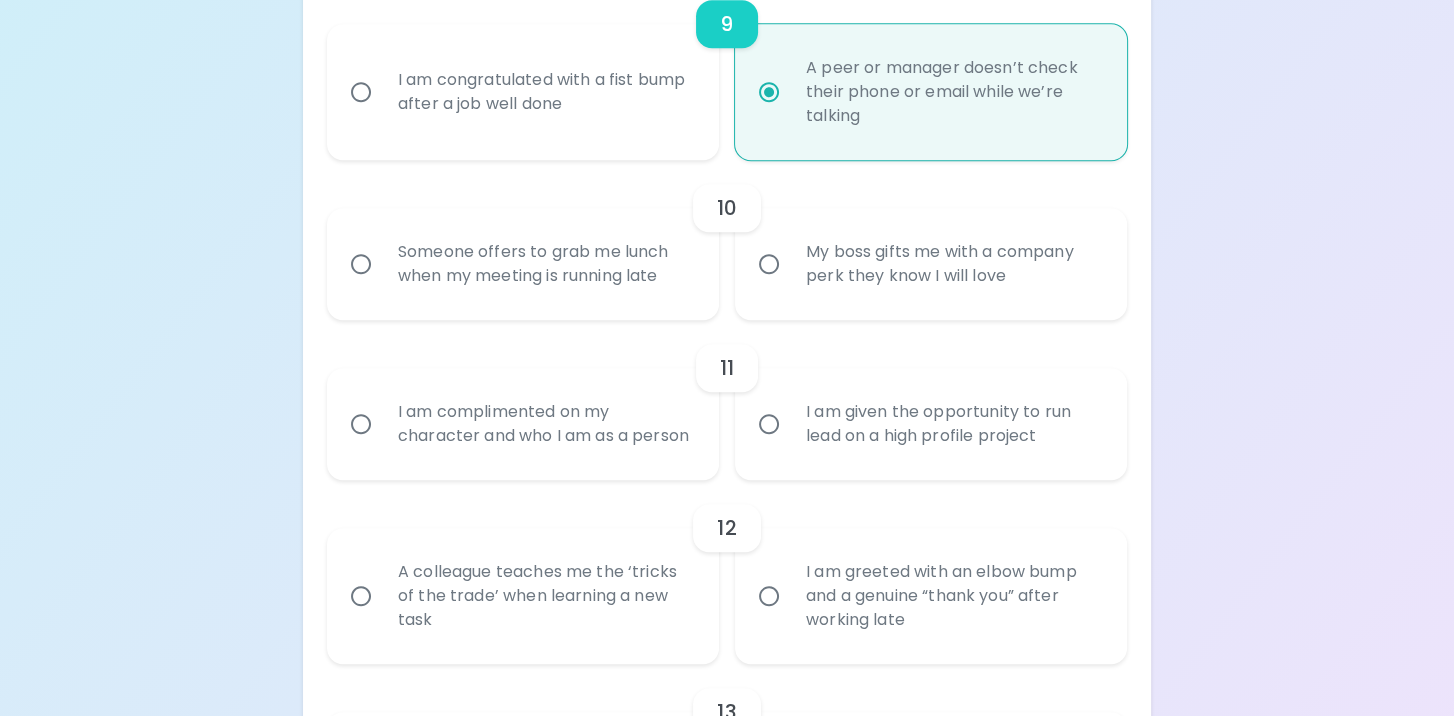 radio on "true" 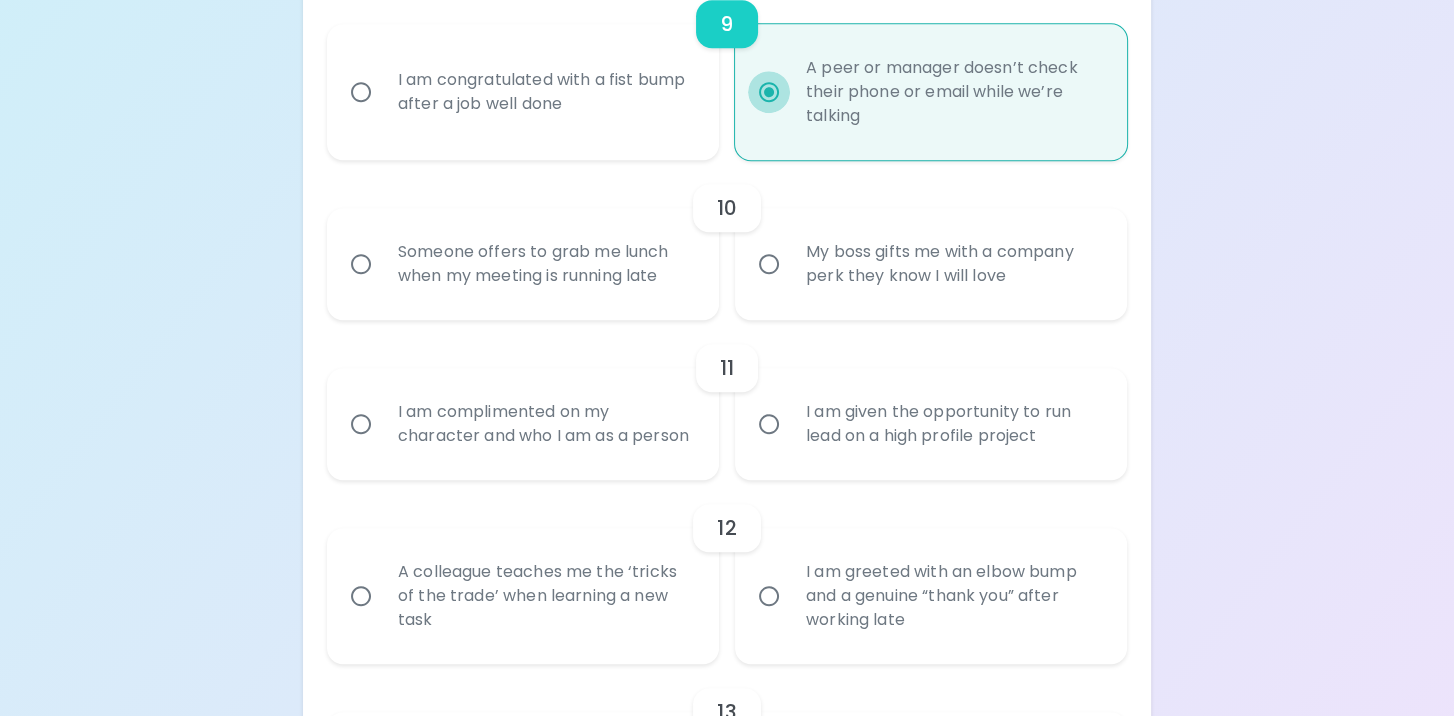 click on "A peer or manager doesn’t check their phone or email while we’re talking" at bounding box center [769, 92] 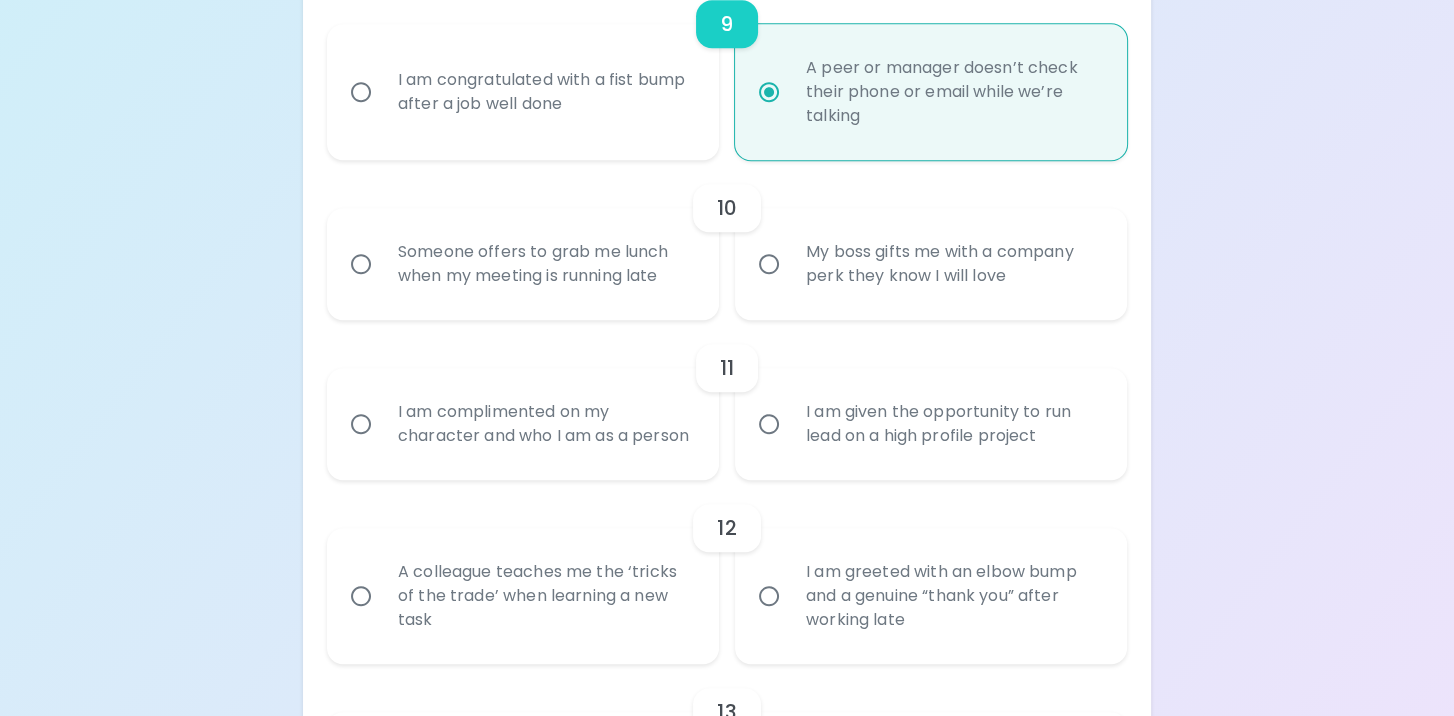 scroll, scrollTop: 1851, scrollLeft: 0, axis: vertical 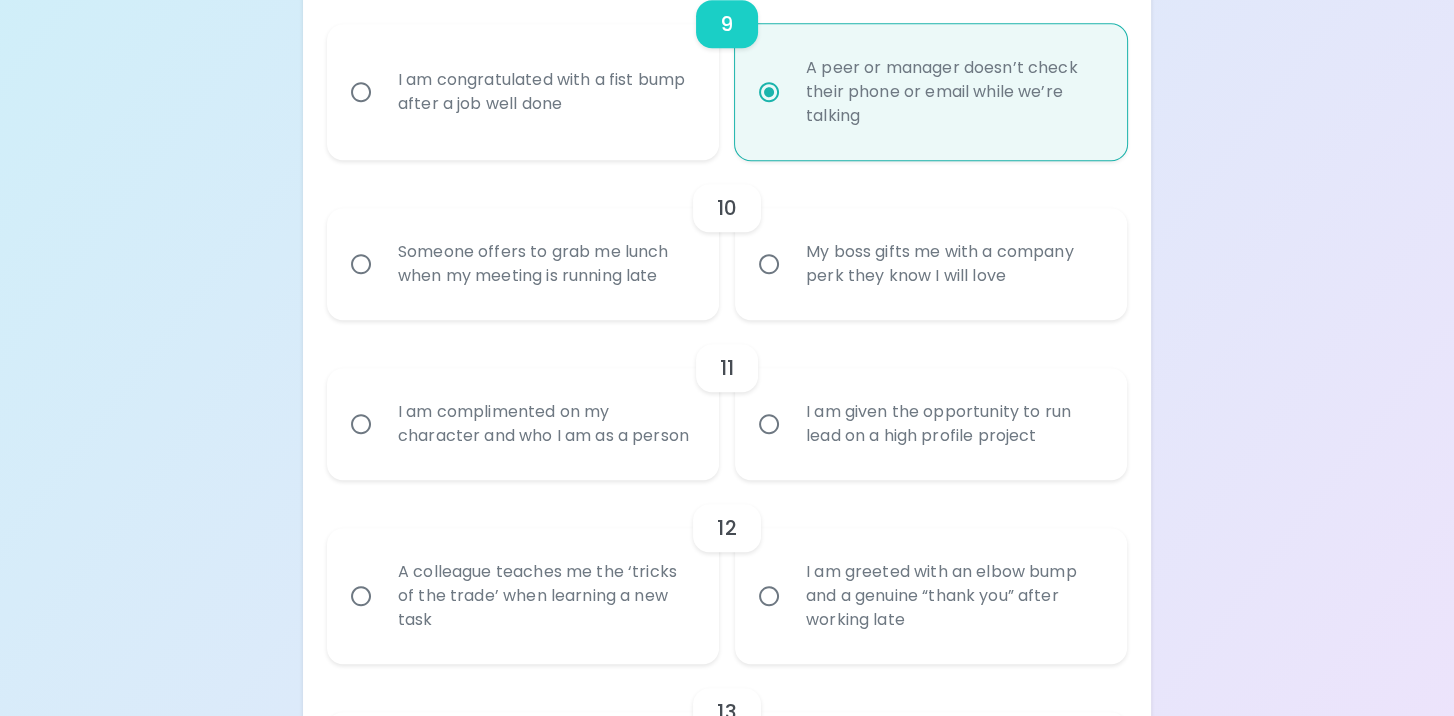 click on "My boss gifts me with a company perk they know I will love" at bounding box center [769, 264] 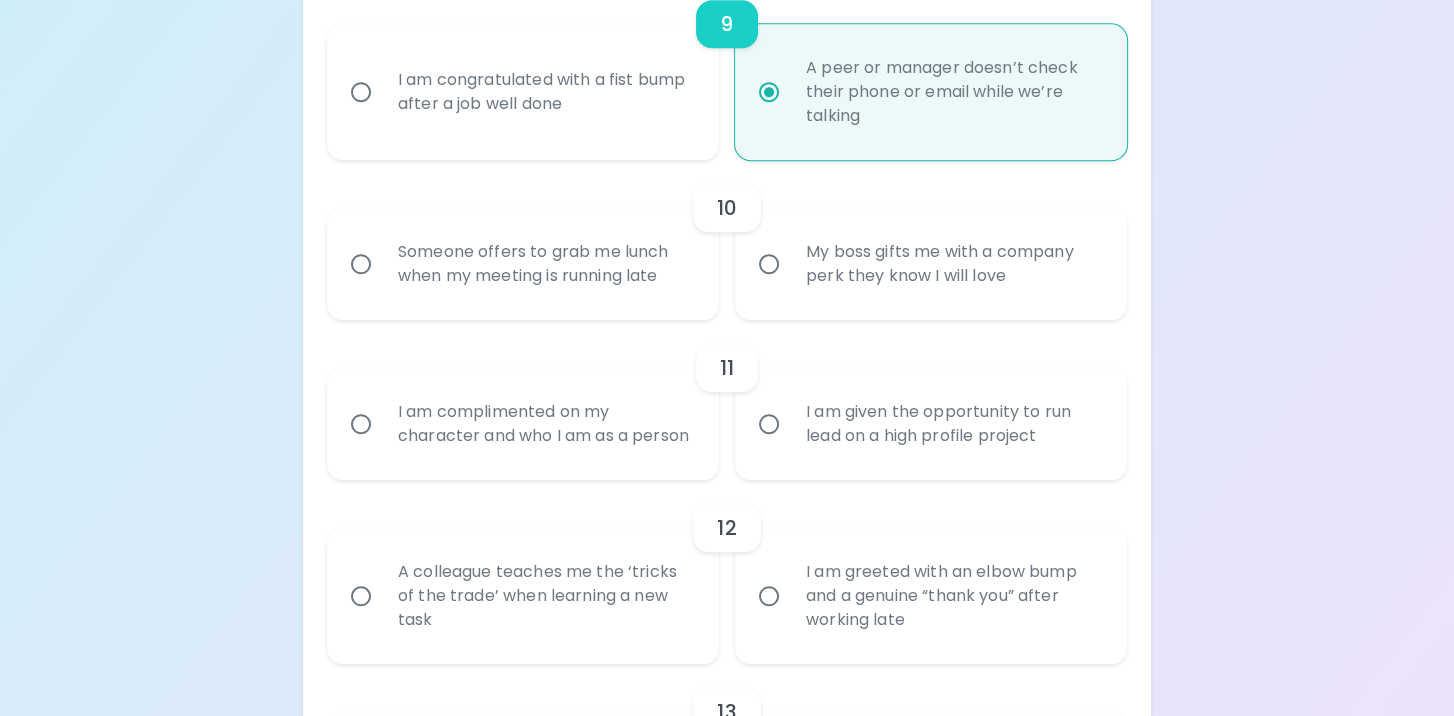 radio on "false" 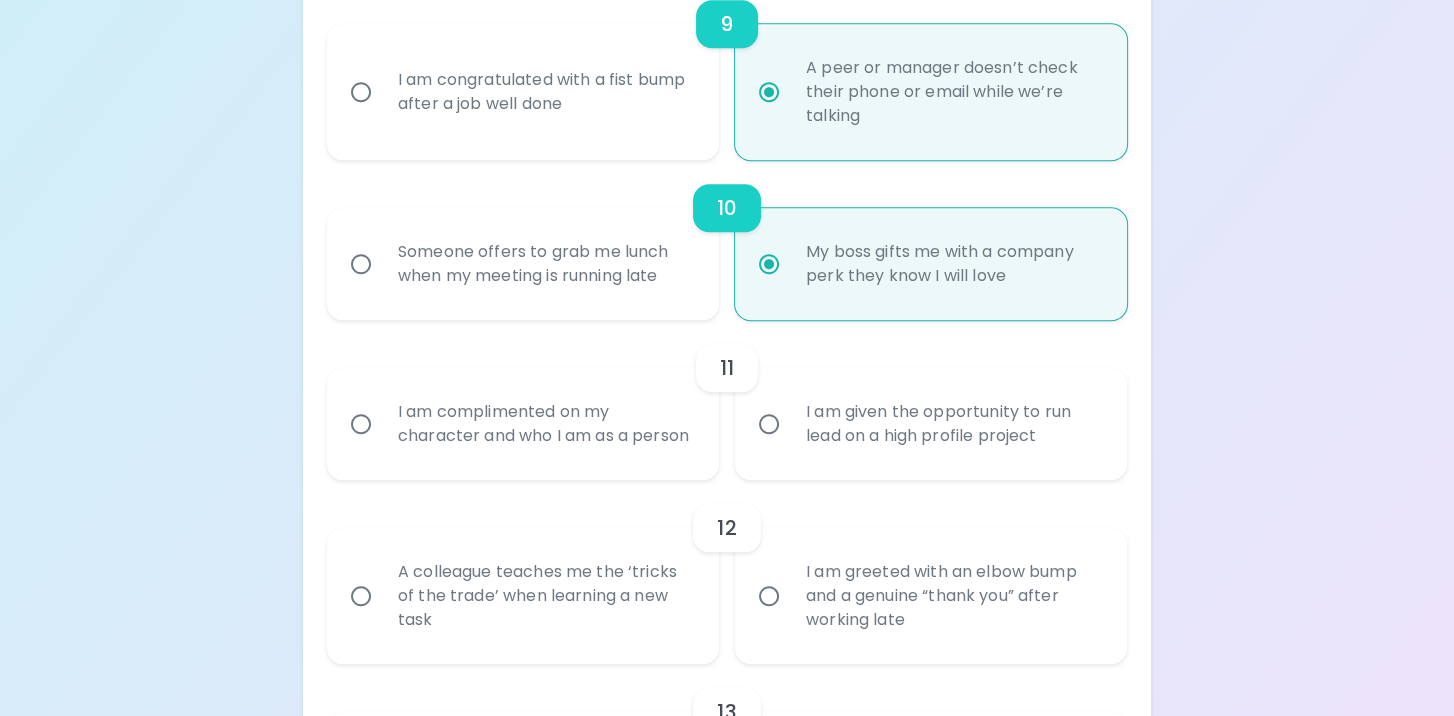 scroll, scrollTop: 2111, scrollLeft: 0, axis: vertical 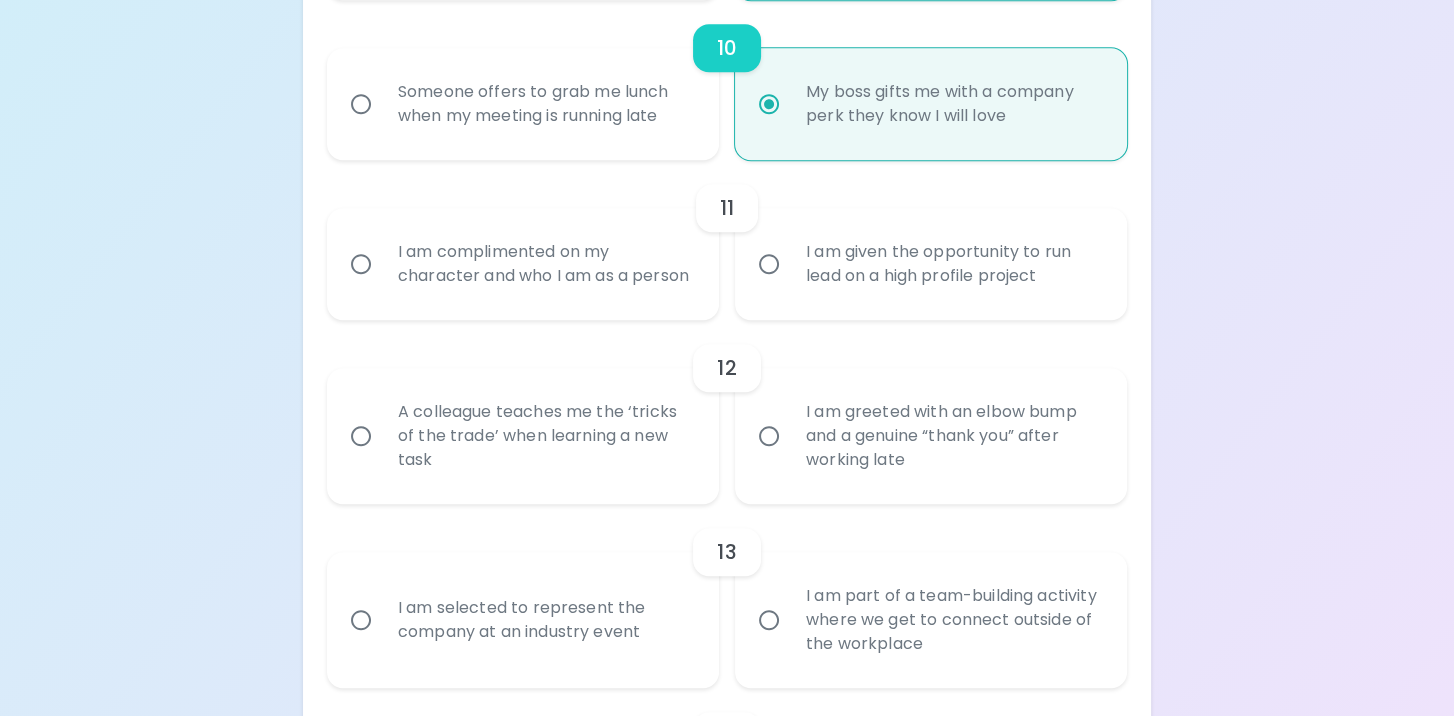 radio on "true" 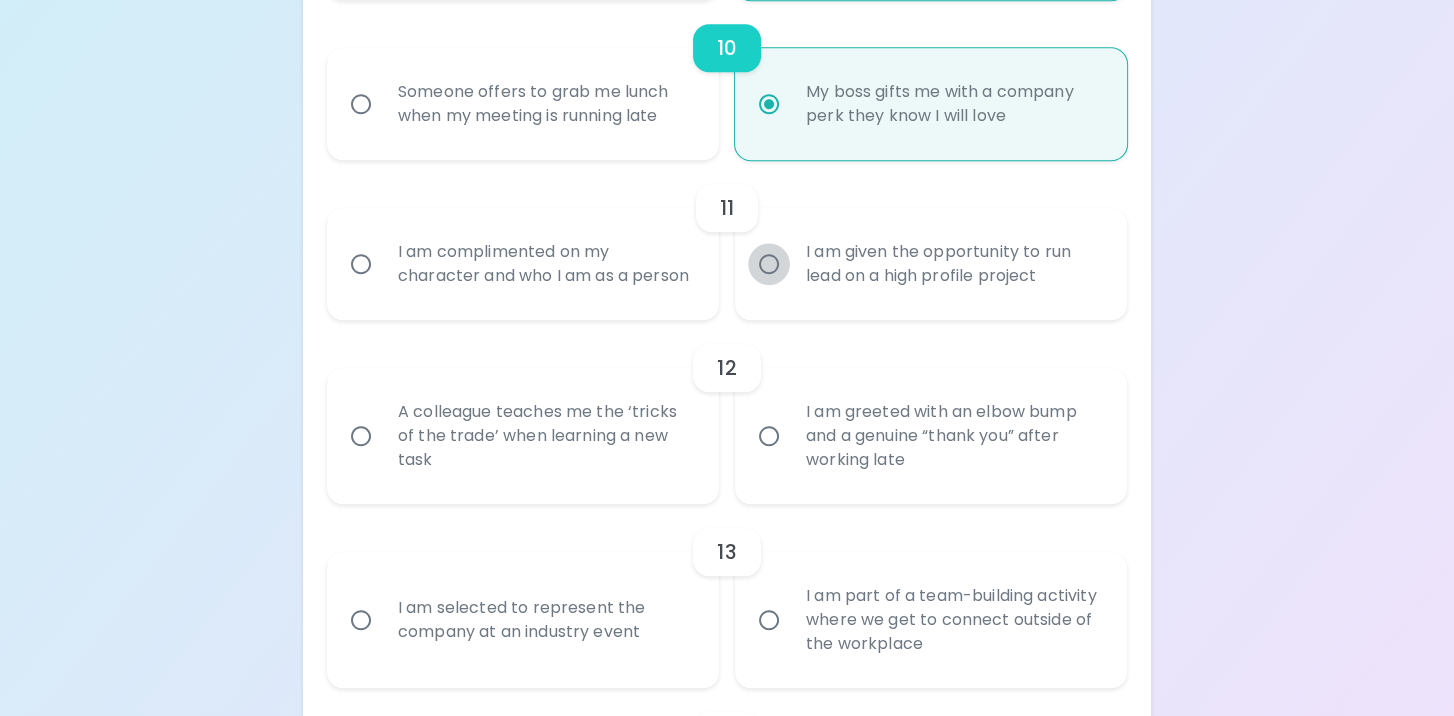 click on "I am given the opportunity to run lead on a high profile project" at bounding box center [769, 264] 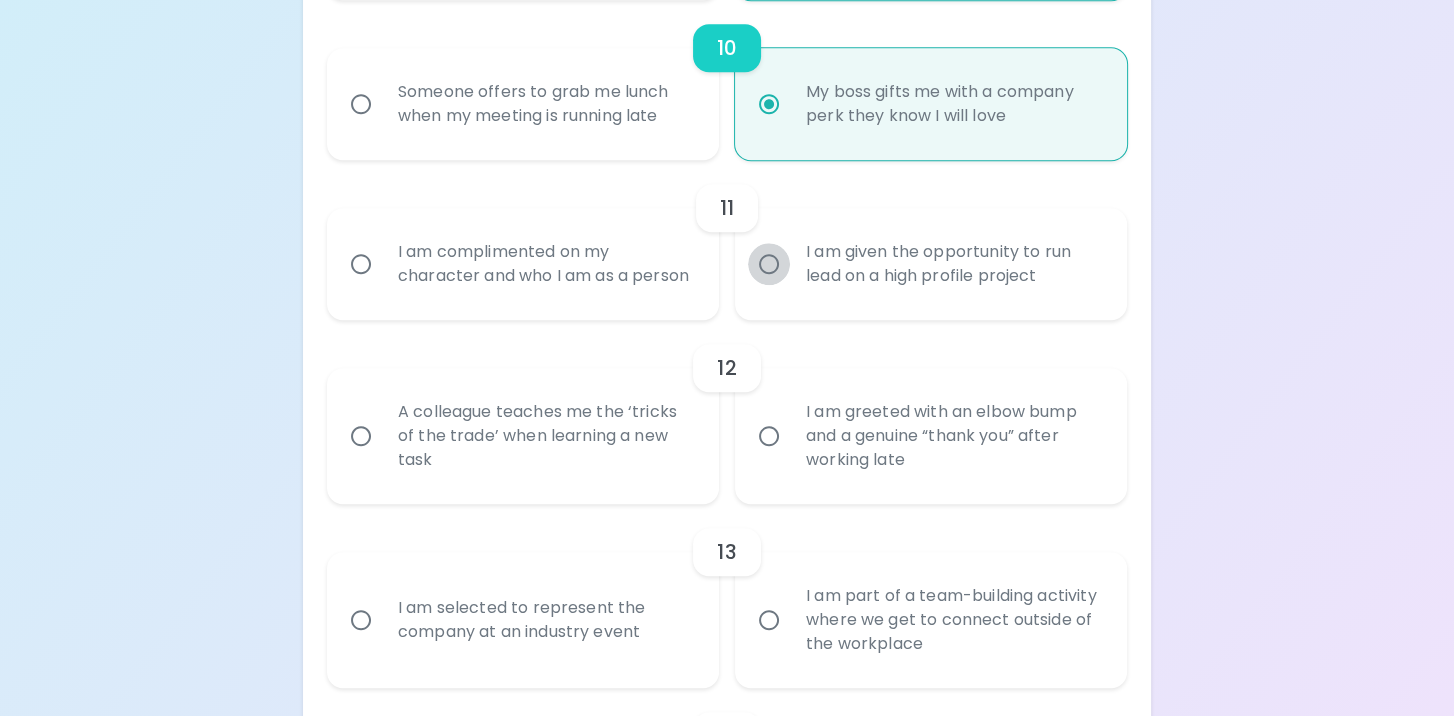 radio on "false" 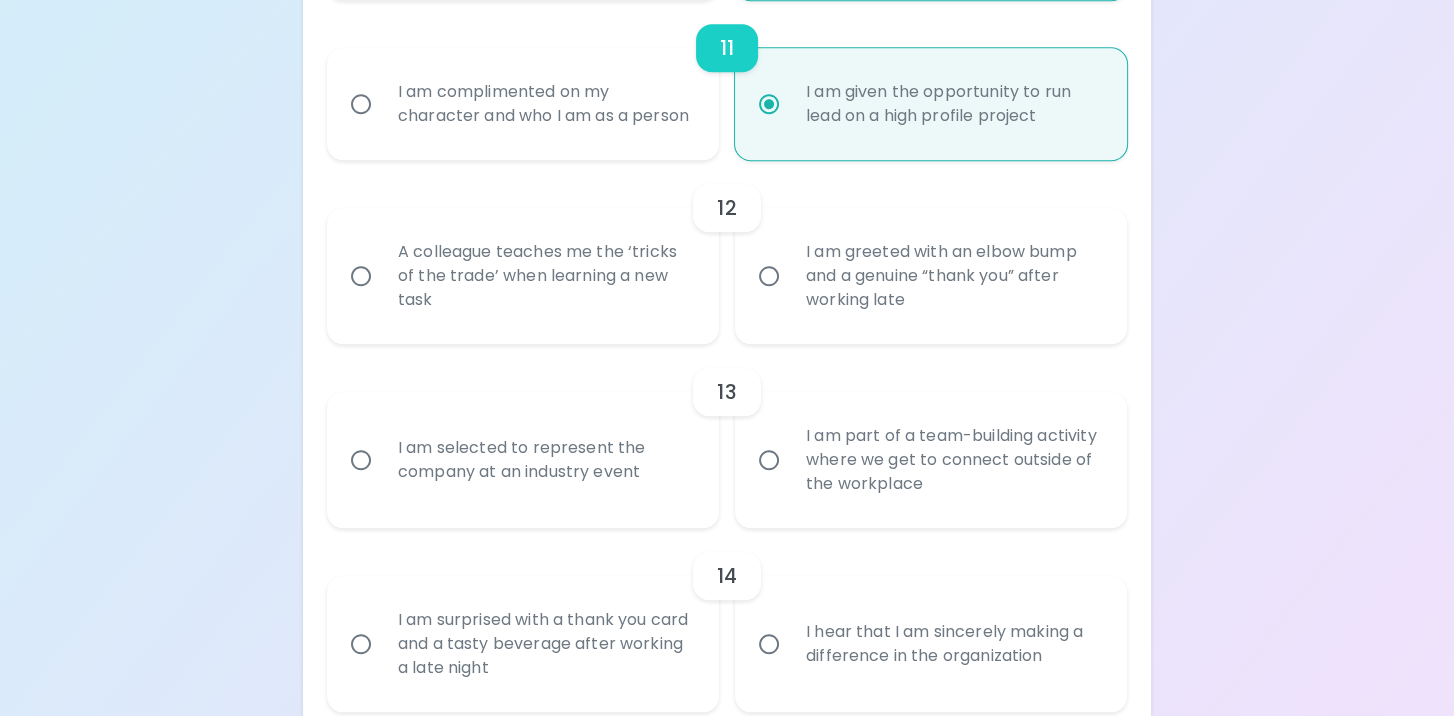 radio on "true" 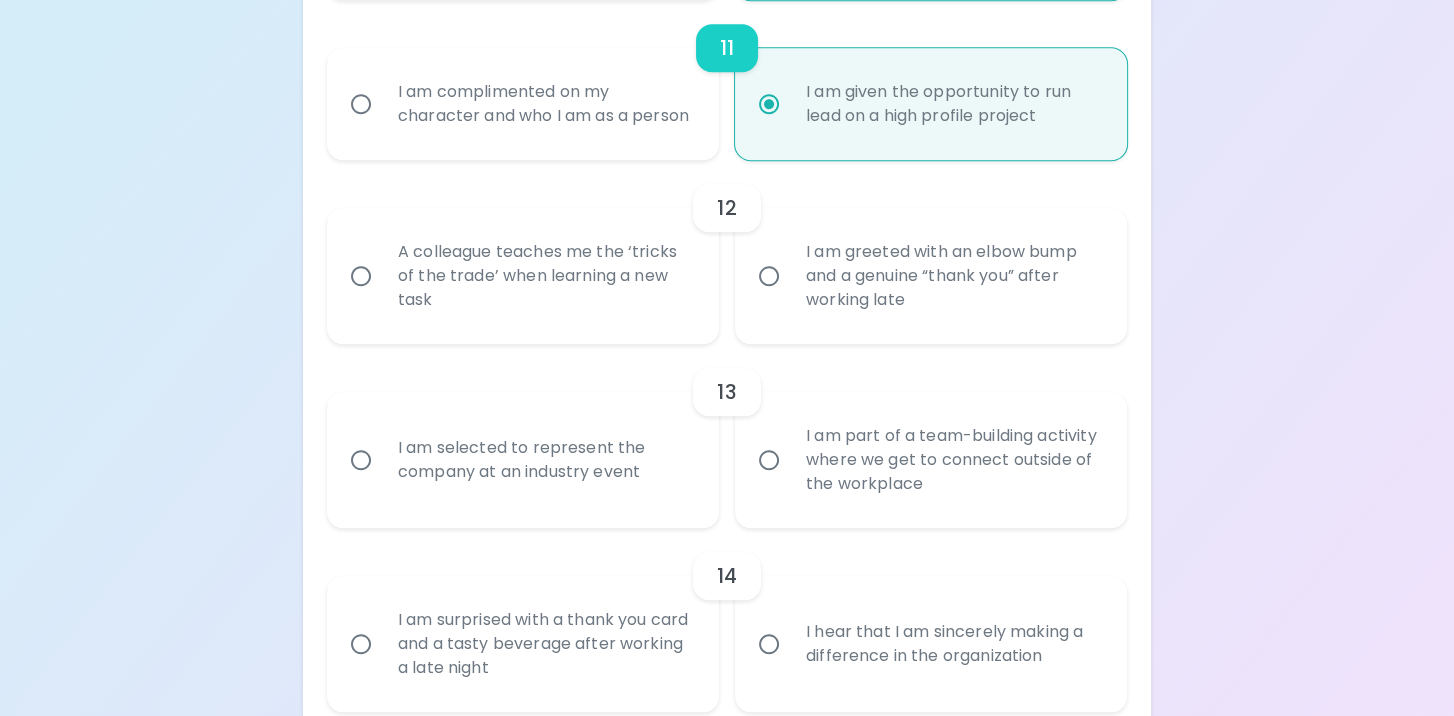 radio on "false" 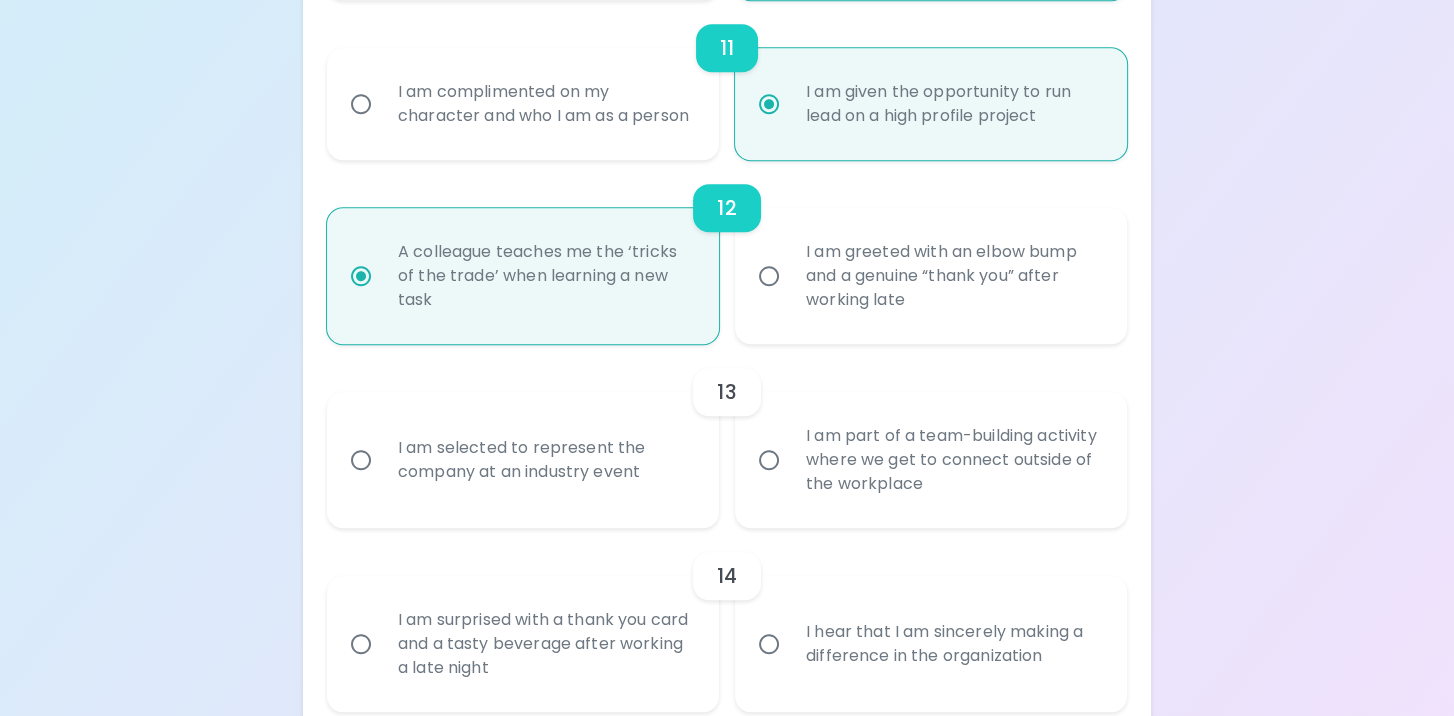 scroll, scrollTop: 2431, scrollLeft: 0, axis: vertical 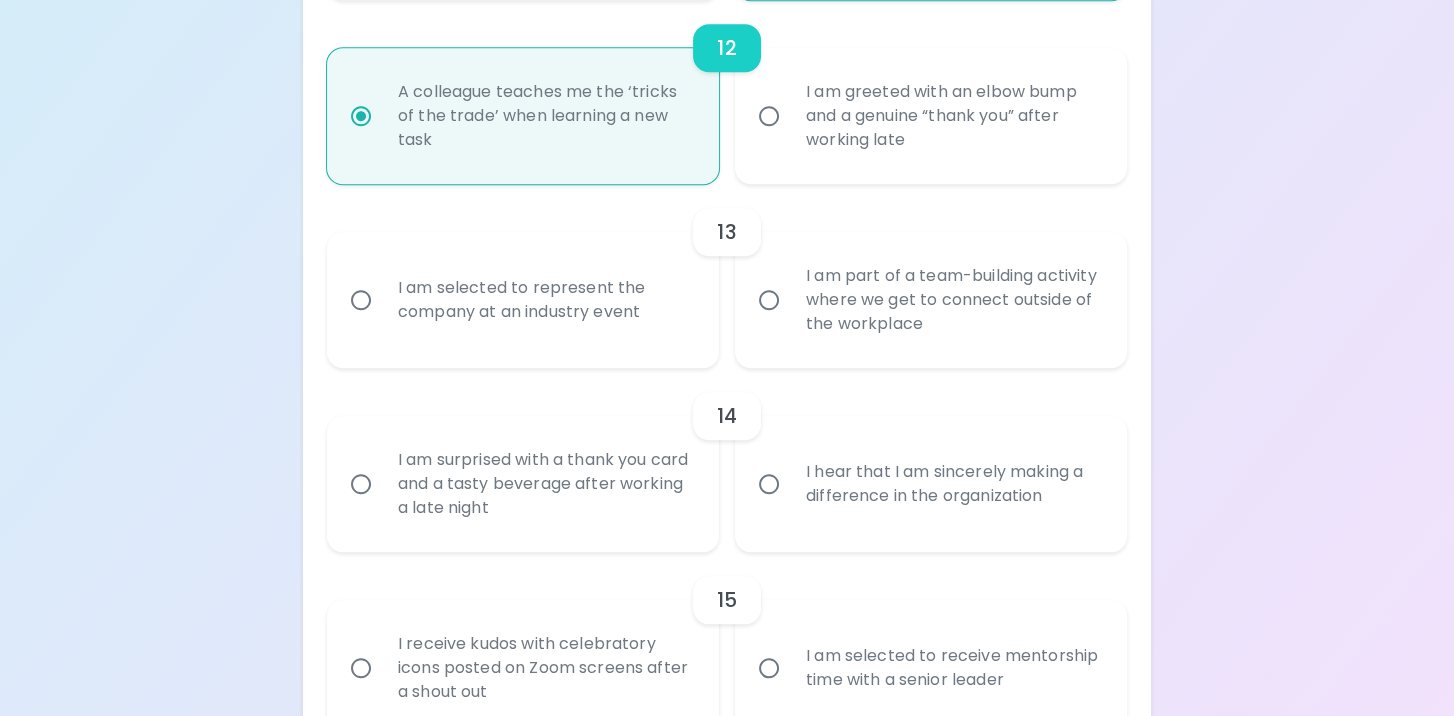 radio on "true" 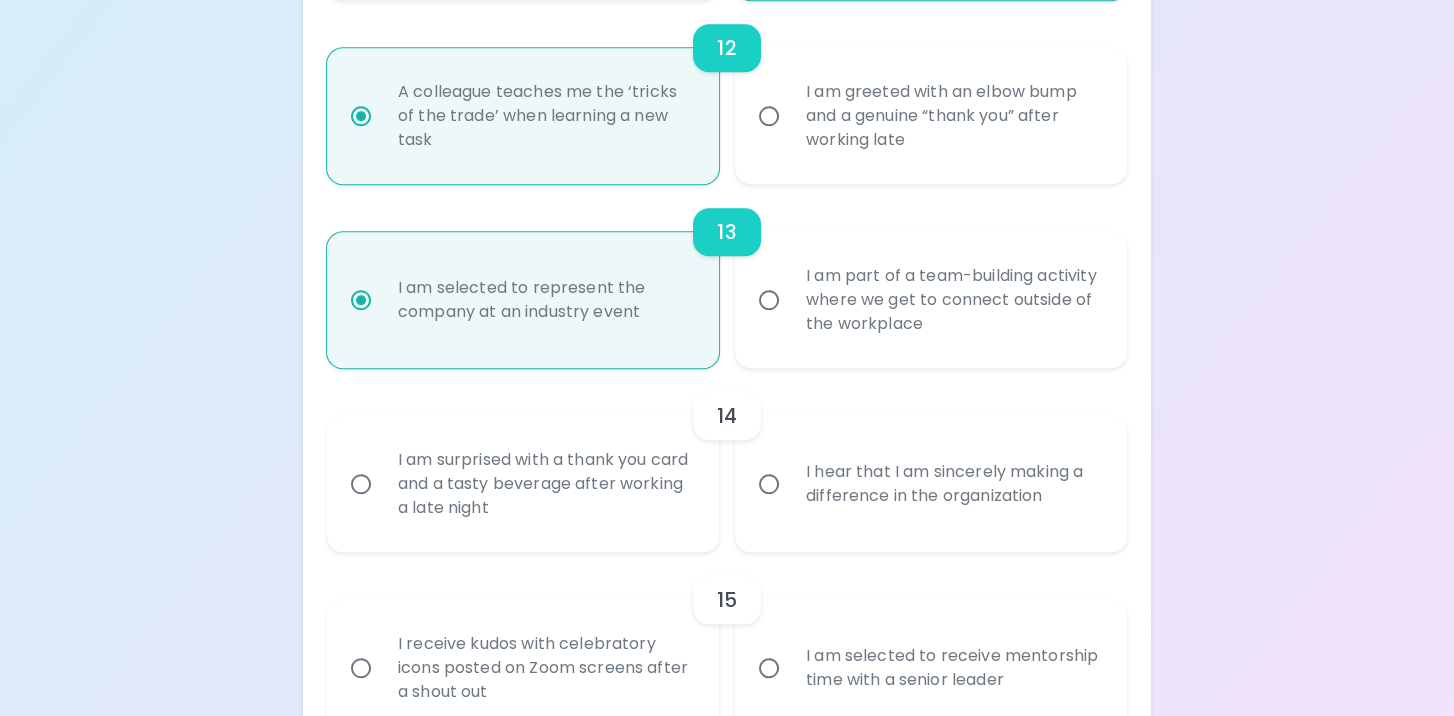 scroll, scrollTop: 2571, scrollLeft: 0, axis: vertical 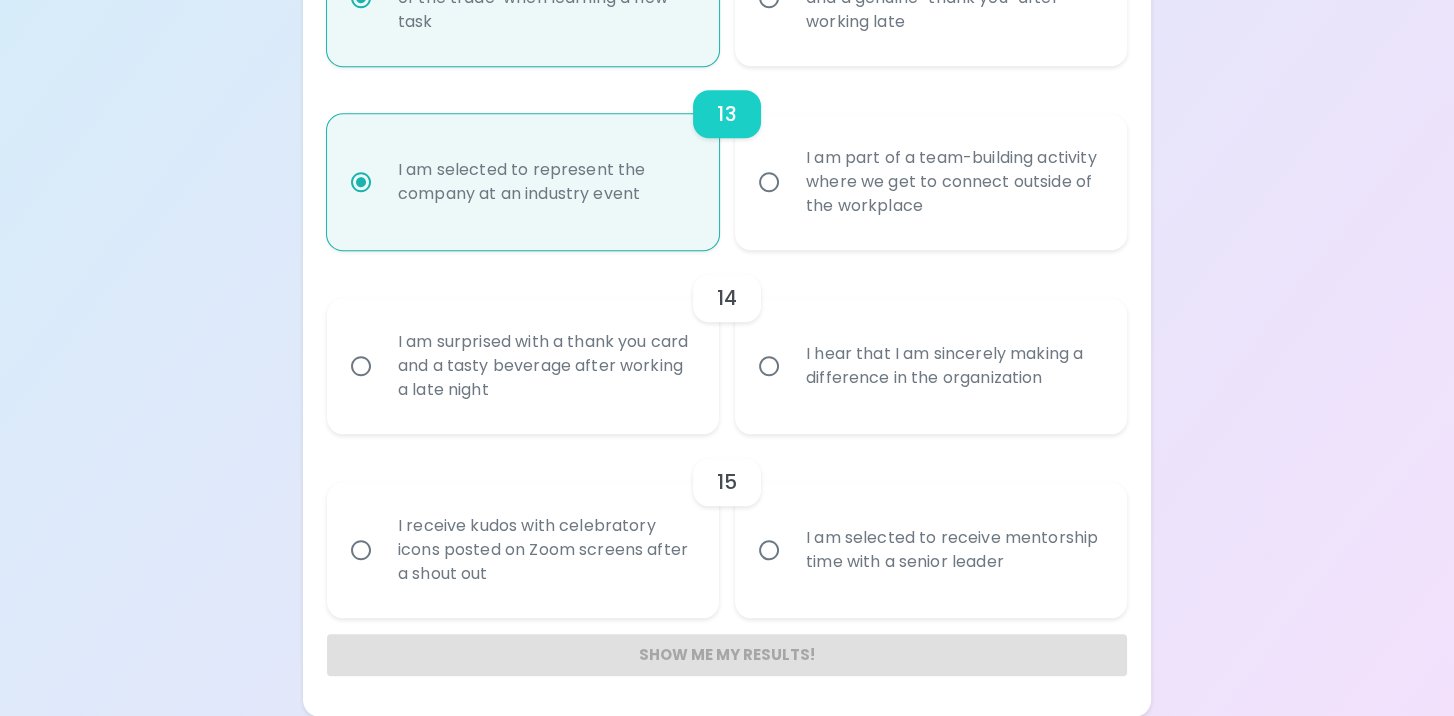 radio on "true" 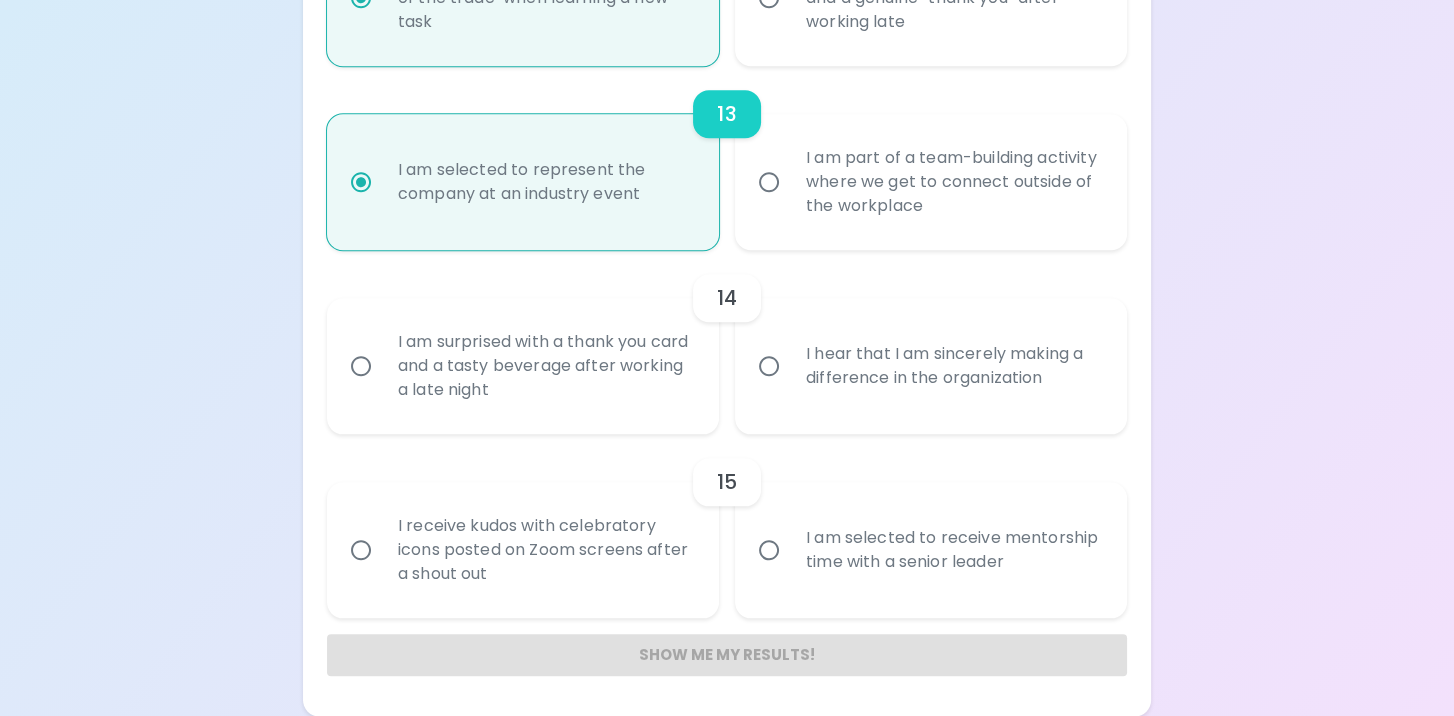 radio on "false" 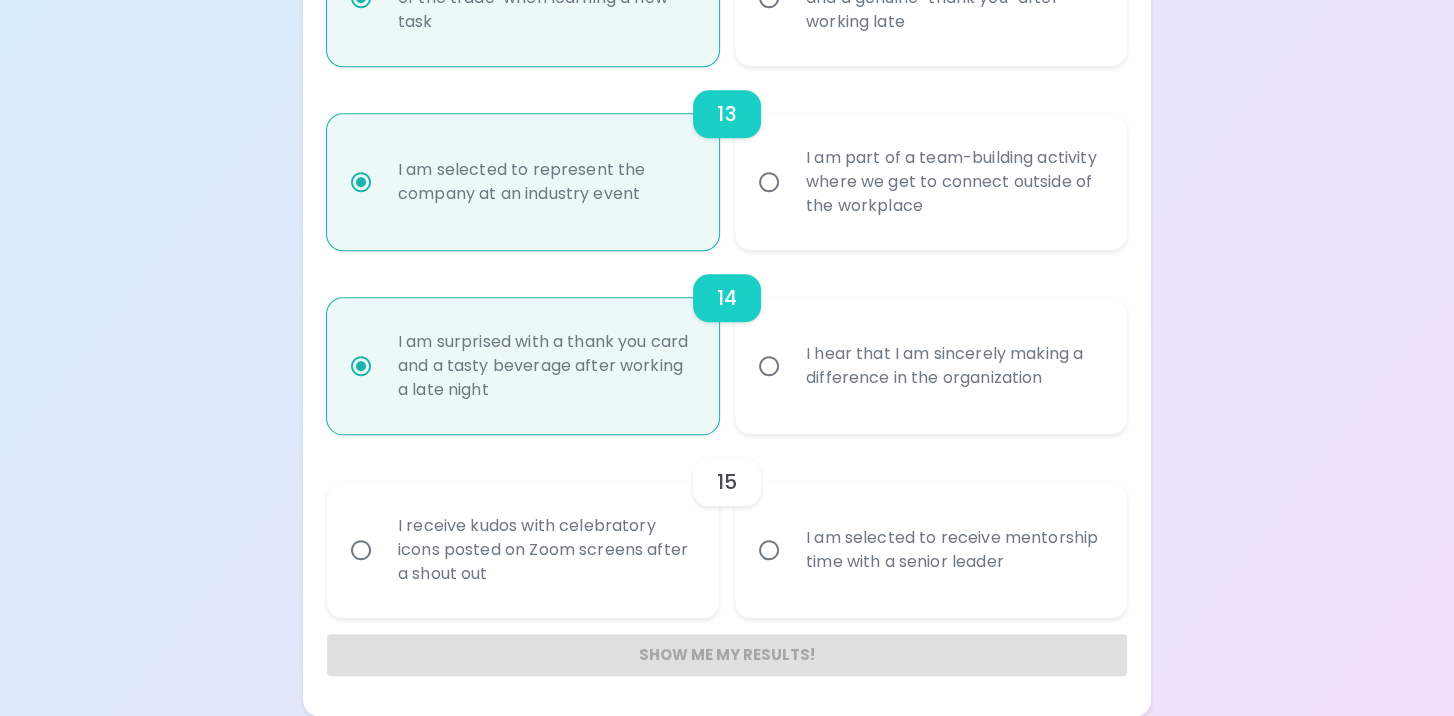 radio on "true" 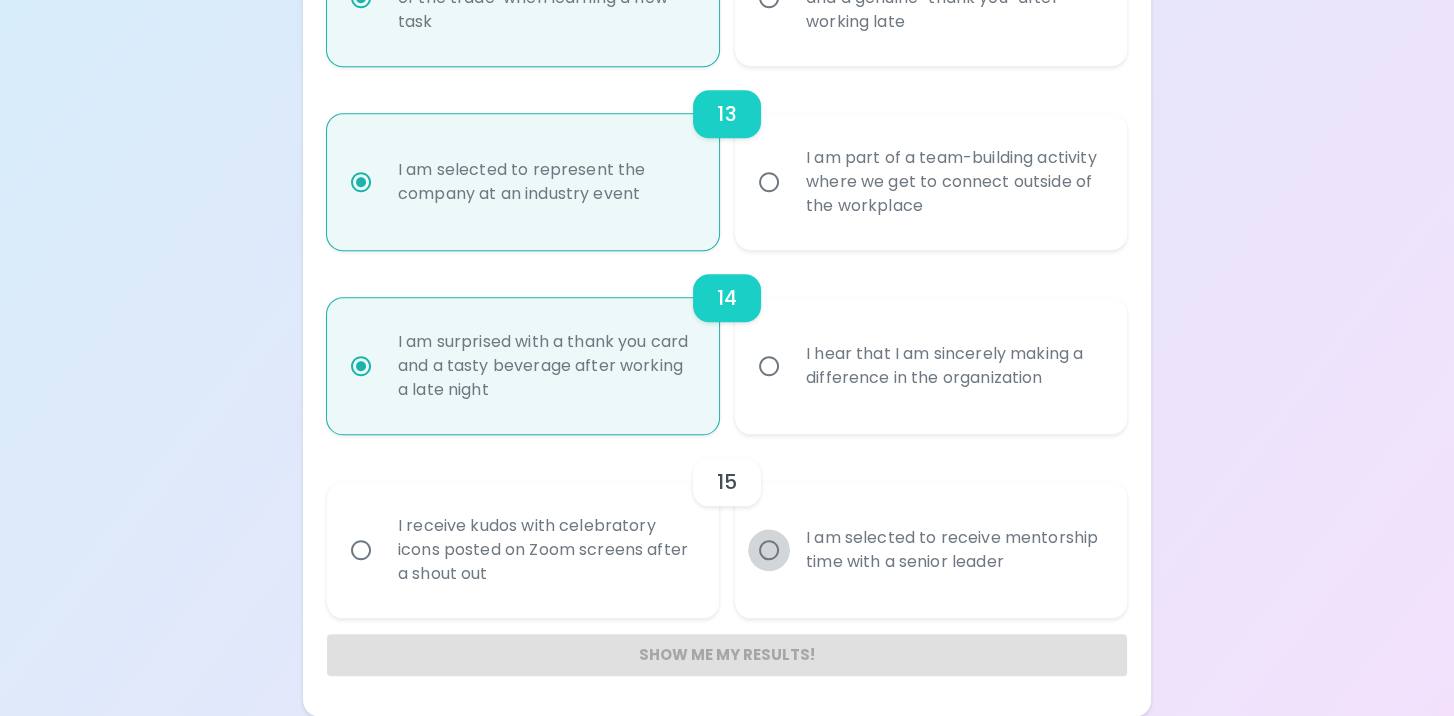 click on "I am selected to receive mentorship time with a senior leader" at bounding box center (769, 550) 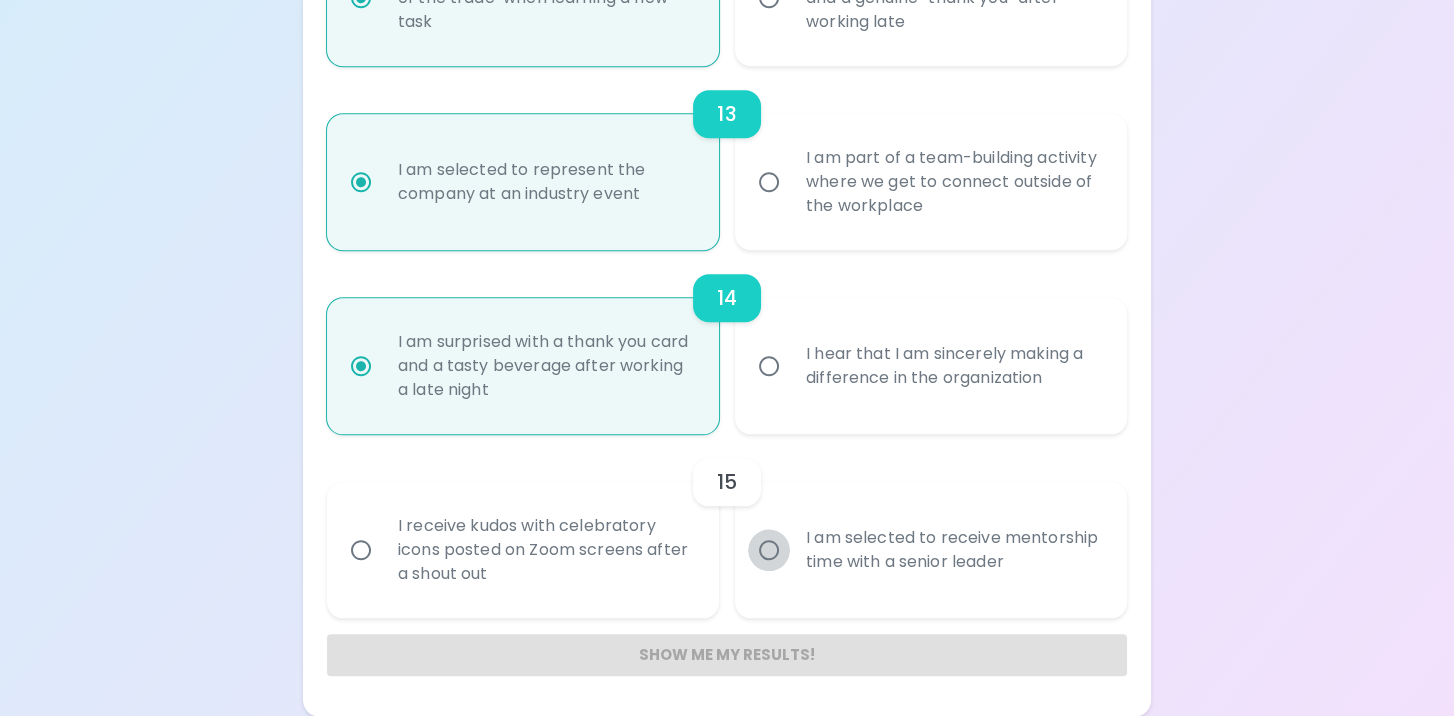 radio on "false" 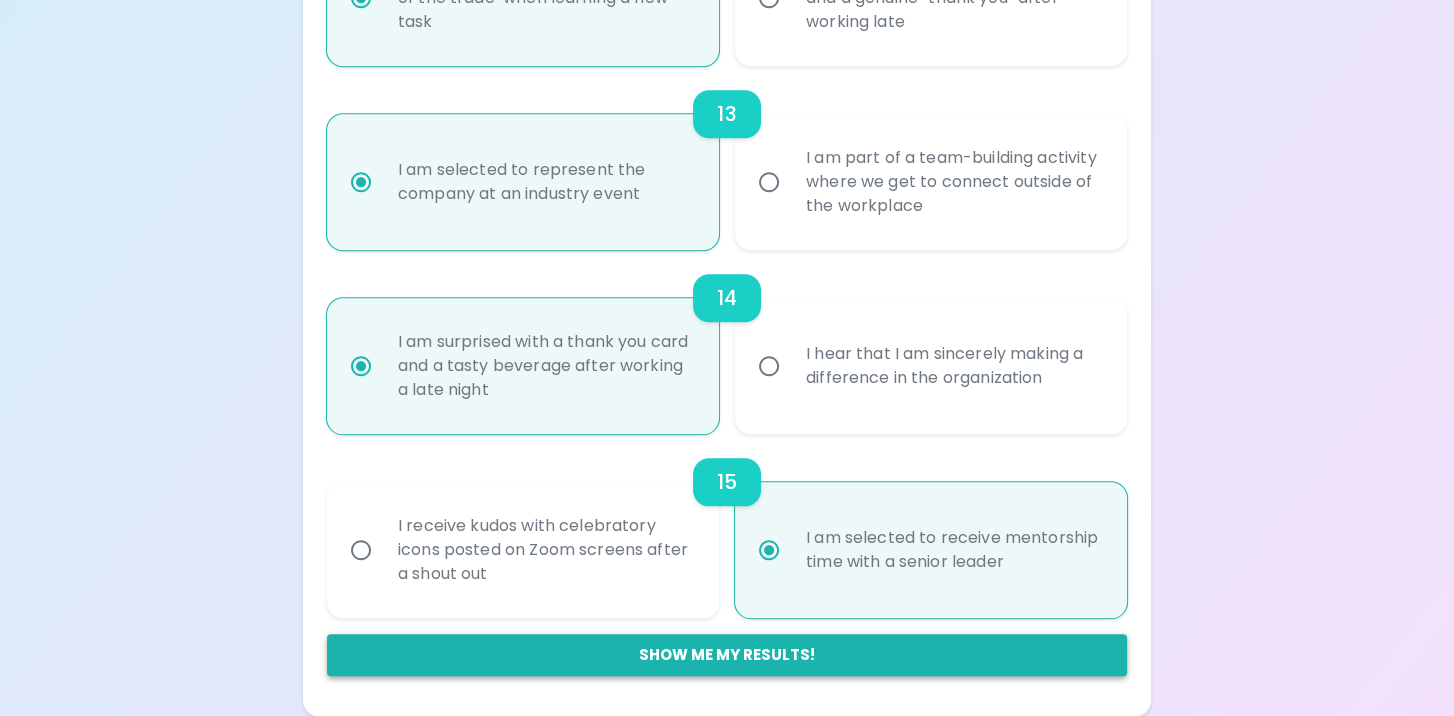 radio on "true" 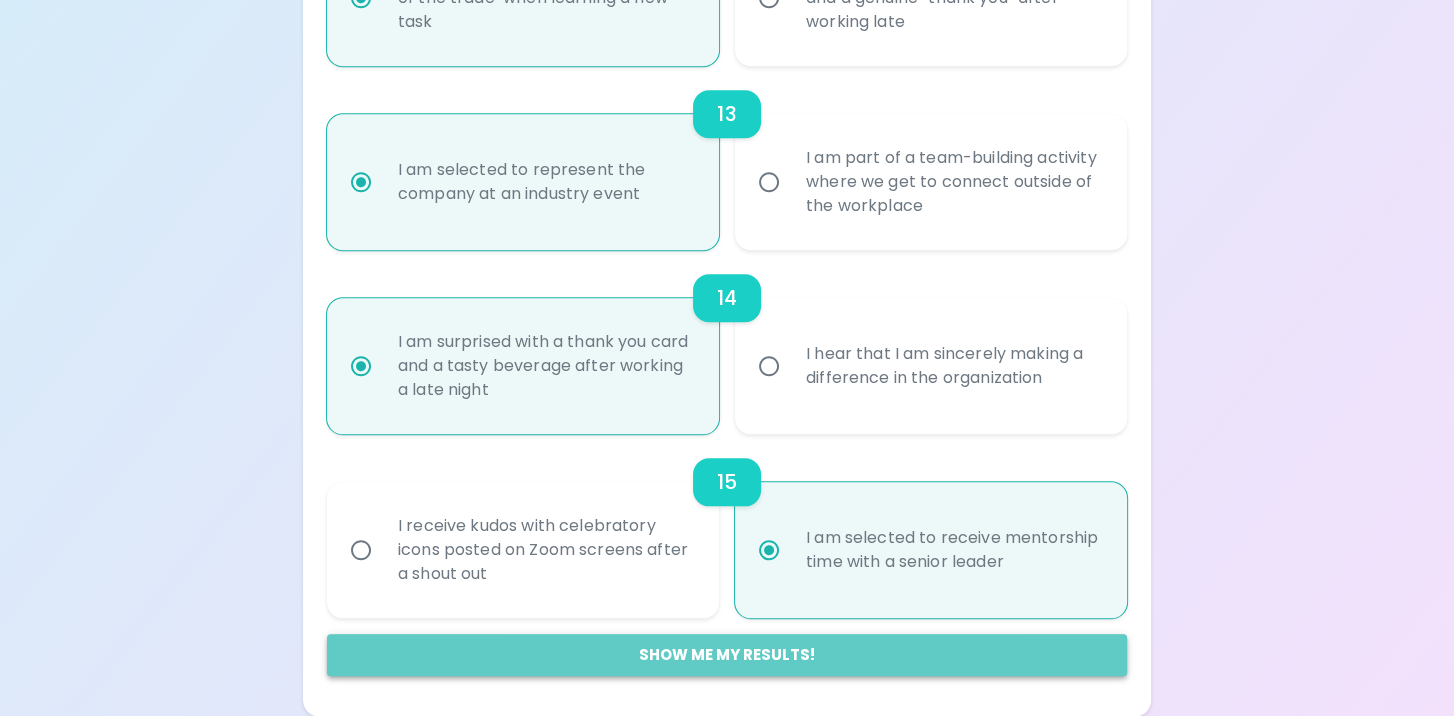 click on "Show me my results!" at bounding box center (727, 655) 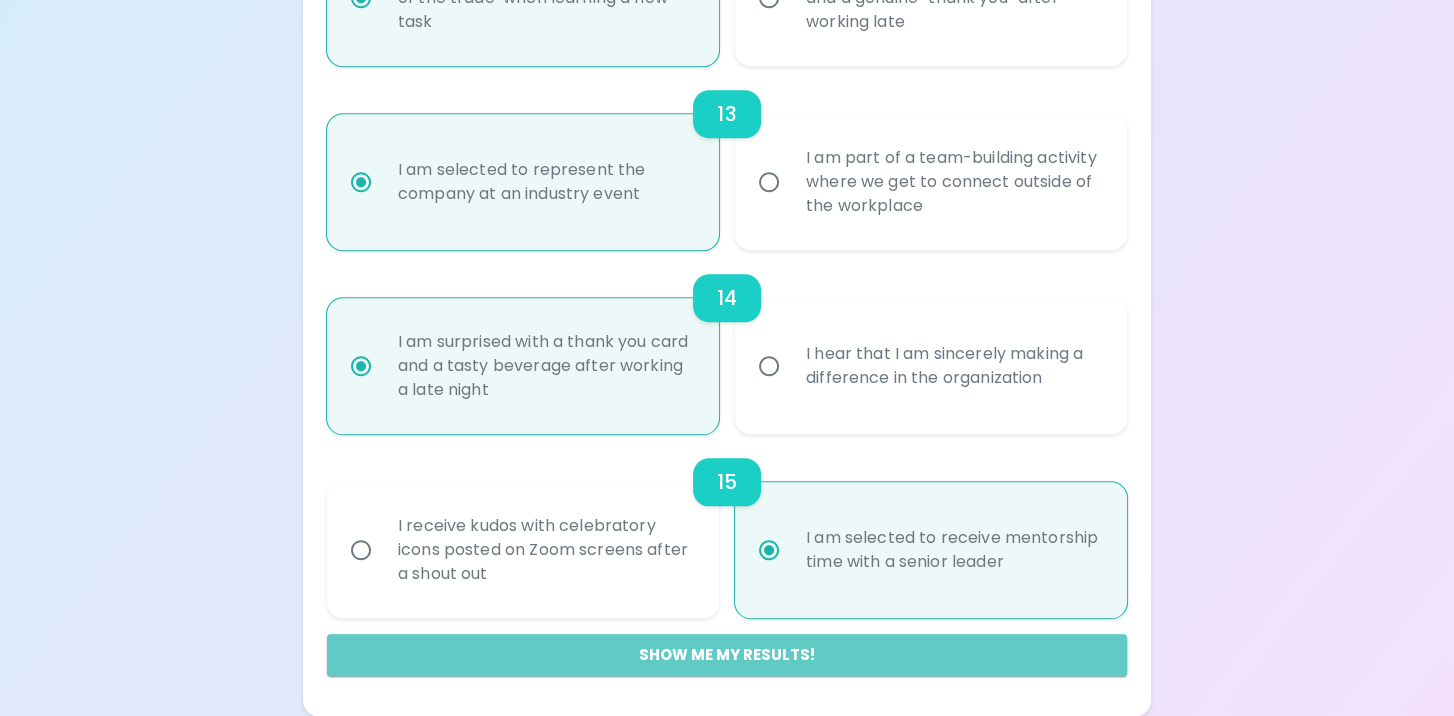 radio on "false" 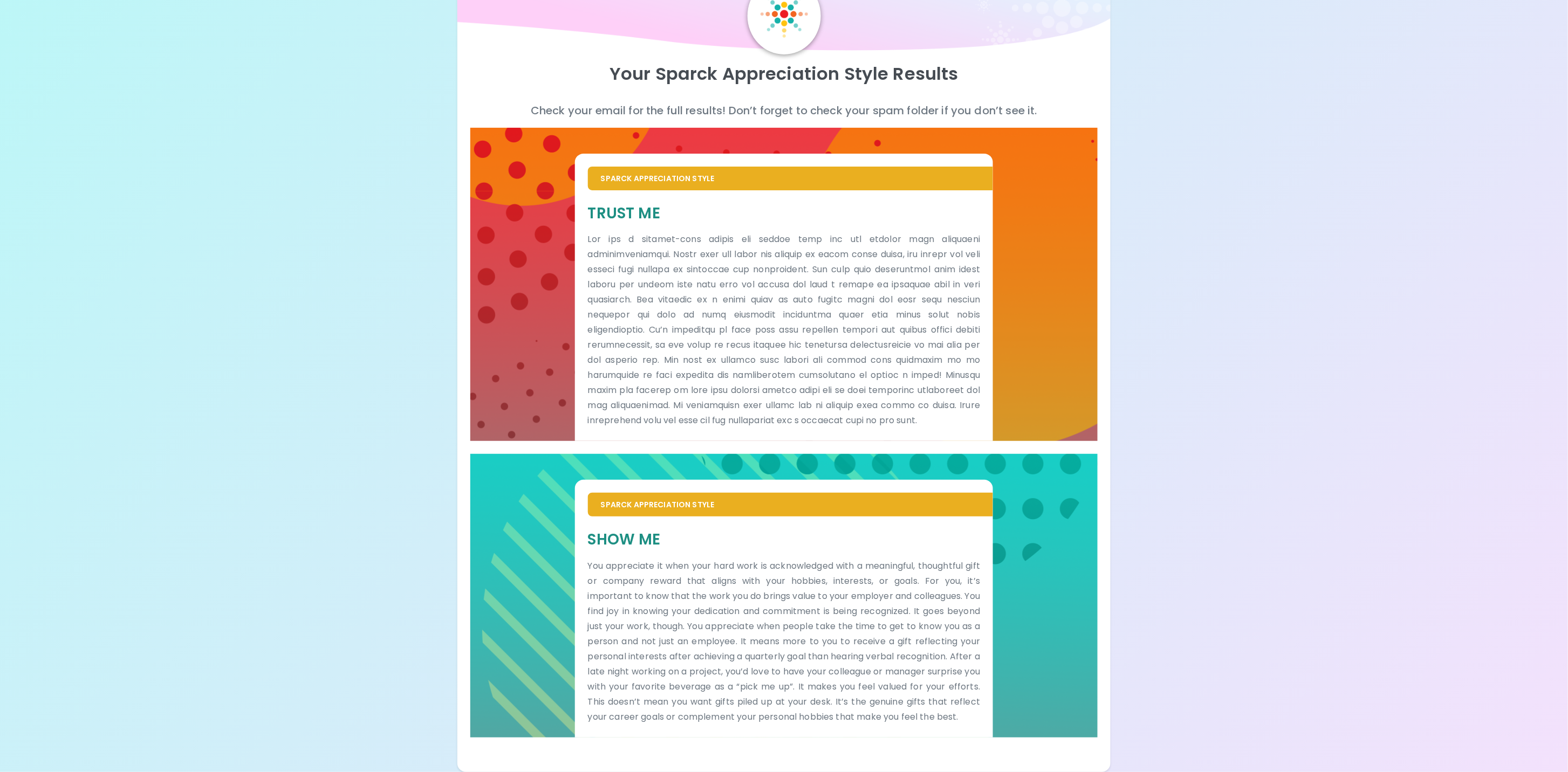 scroll, scrollTop: 0, scrollLeft: 0, axis: both 